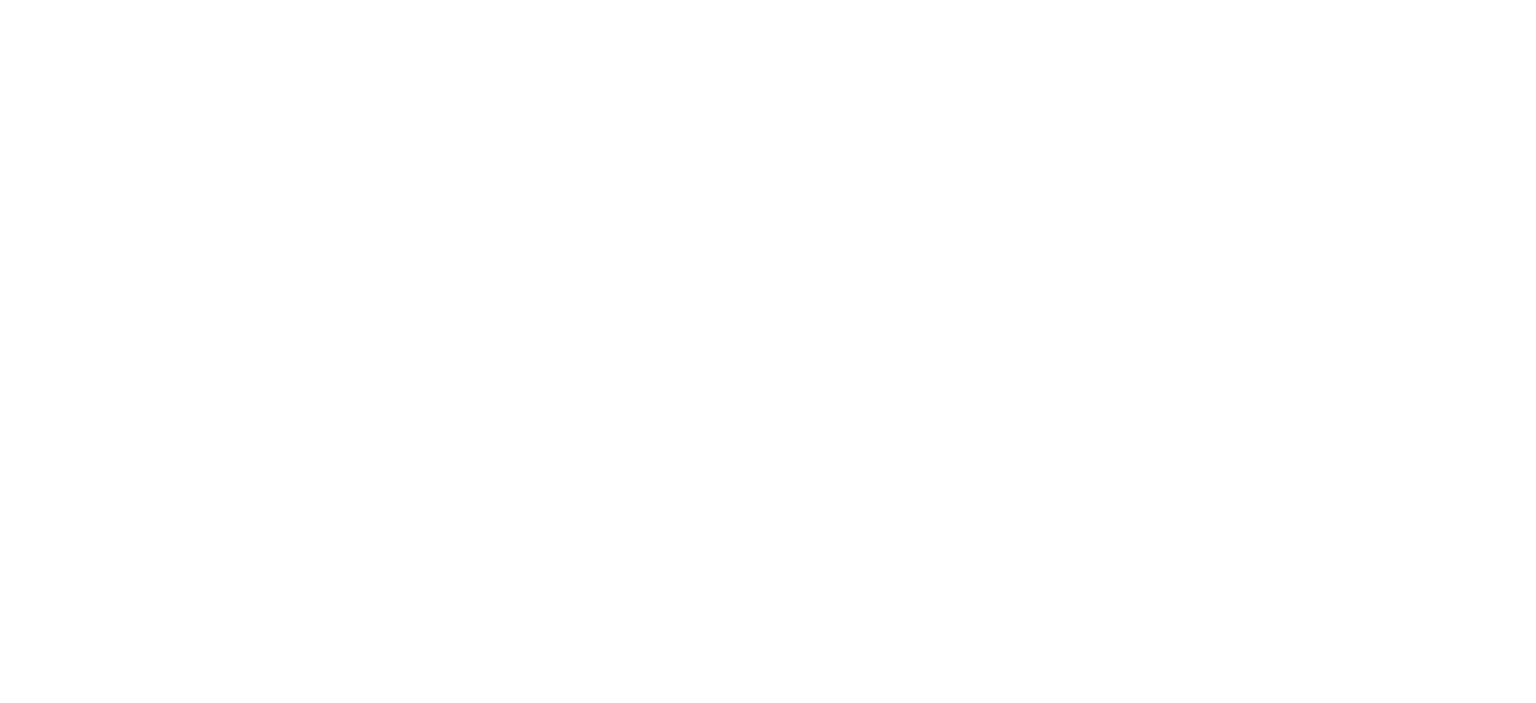 scroll, scrollTop: 0, scrollLeft: 0, axis: both 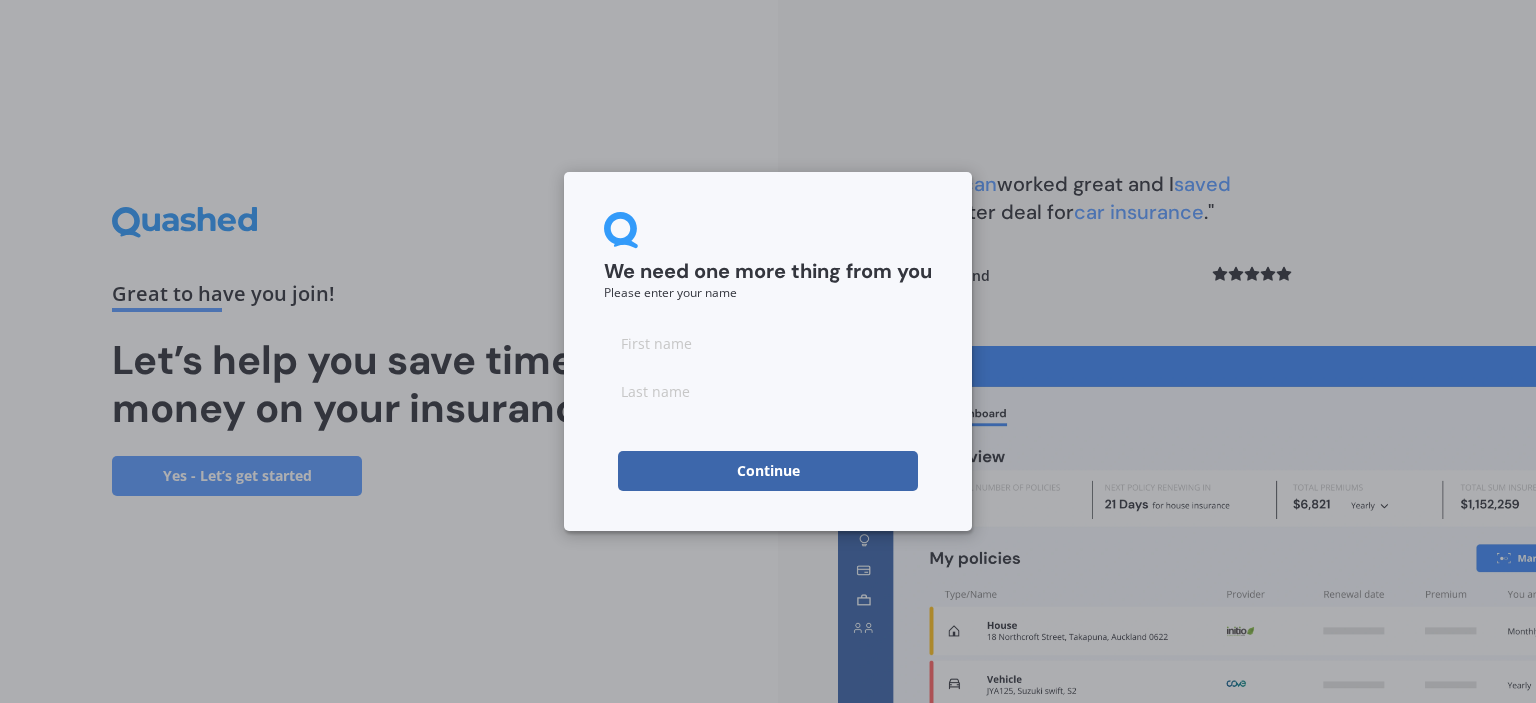 click on "Continue" at bounding box center [768, 471] 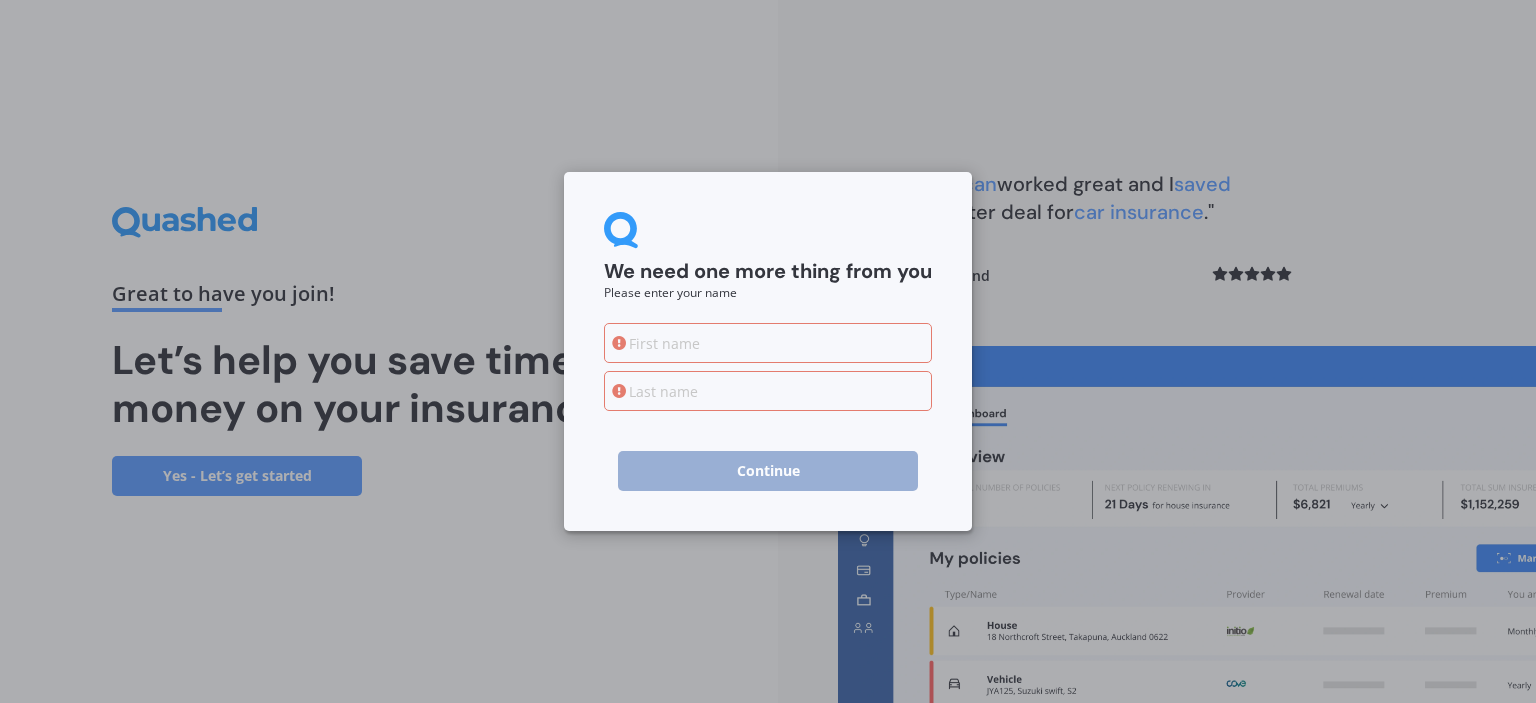 click at bounding box center [768, 343] 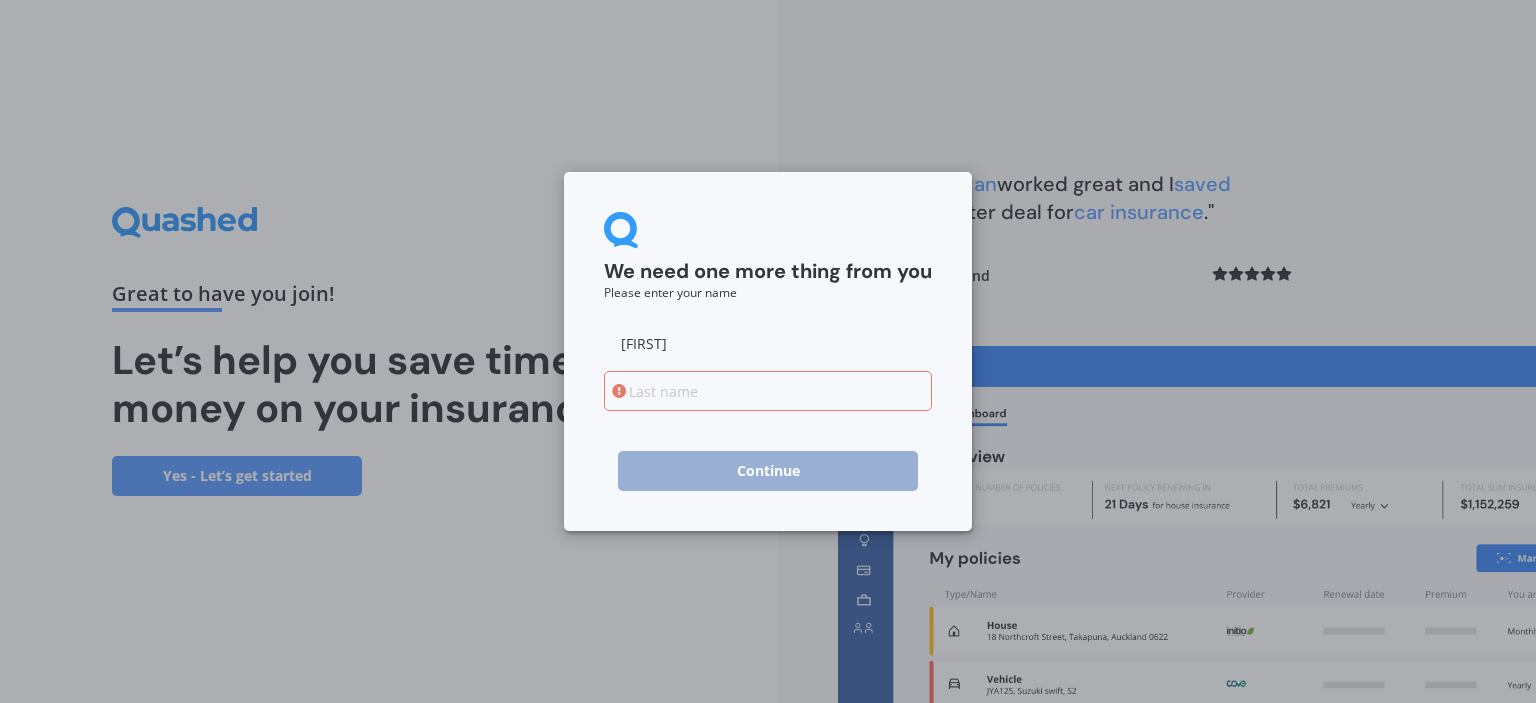 type on "[FIRST]" 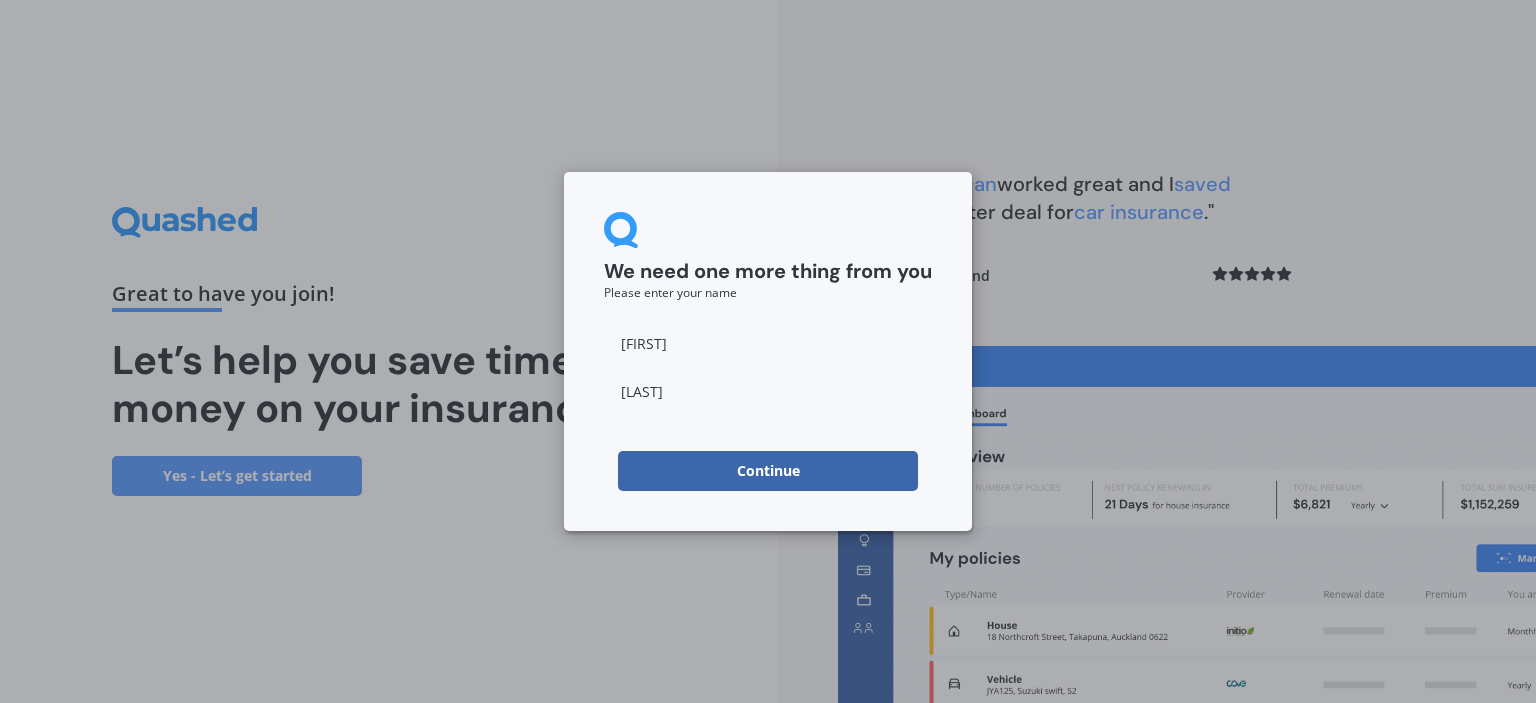 type on "[LAST]" 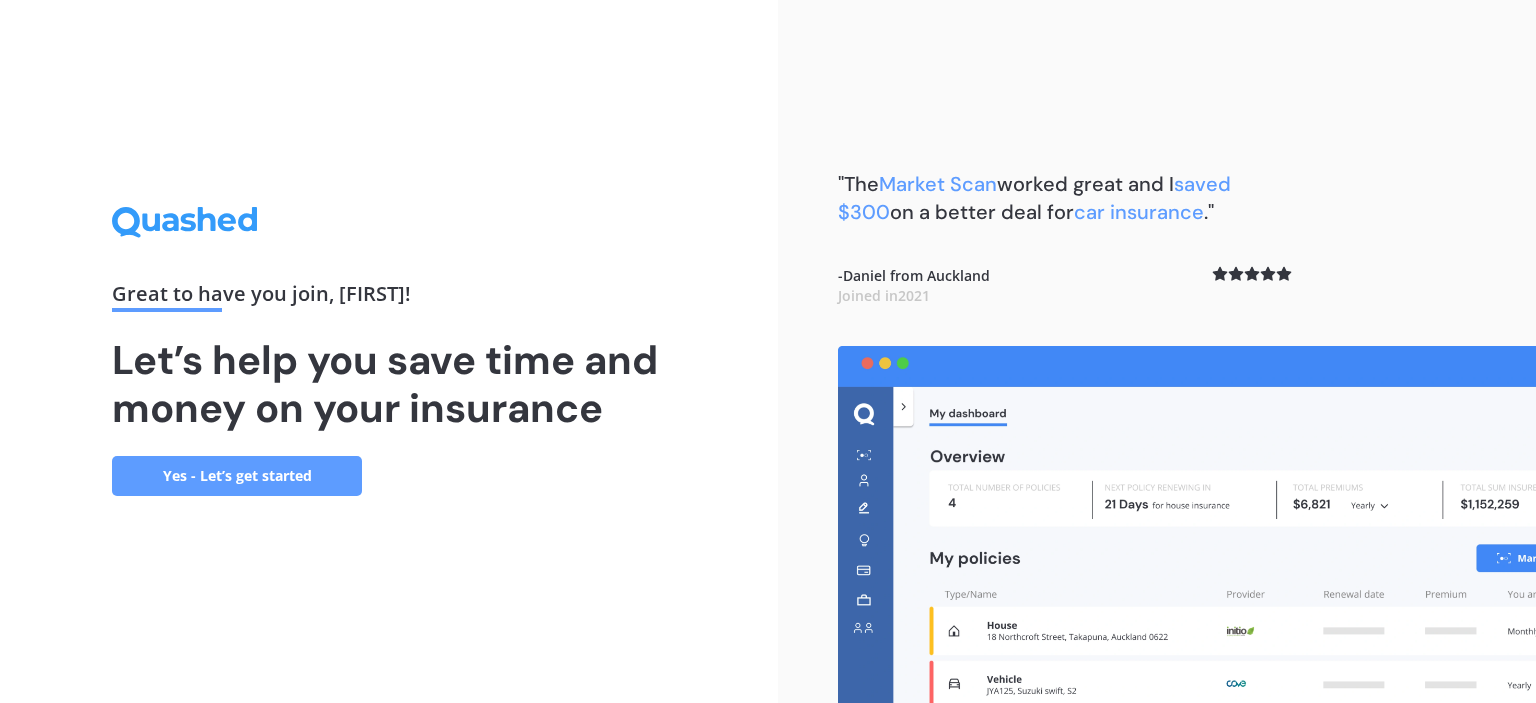 click on "Yes - Let’s get started" at bounding box center [237, 476] 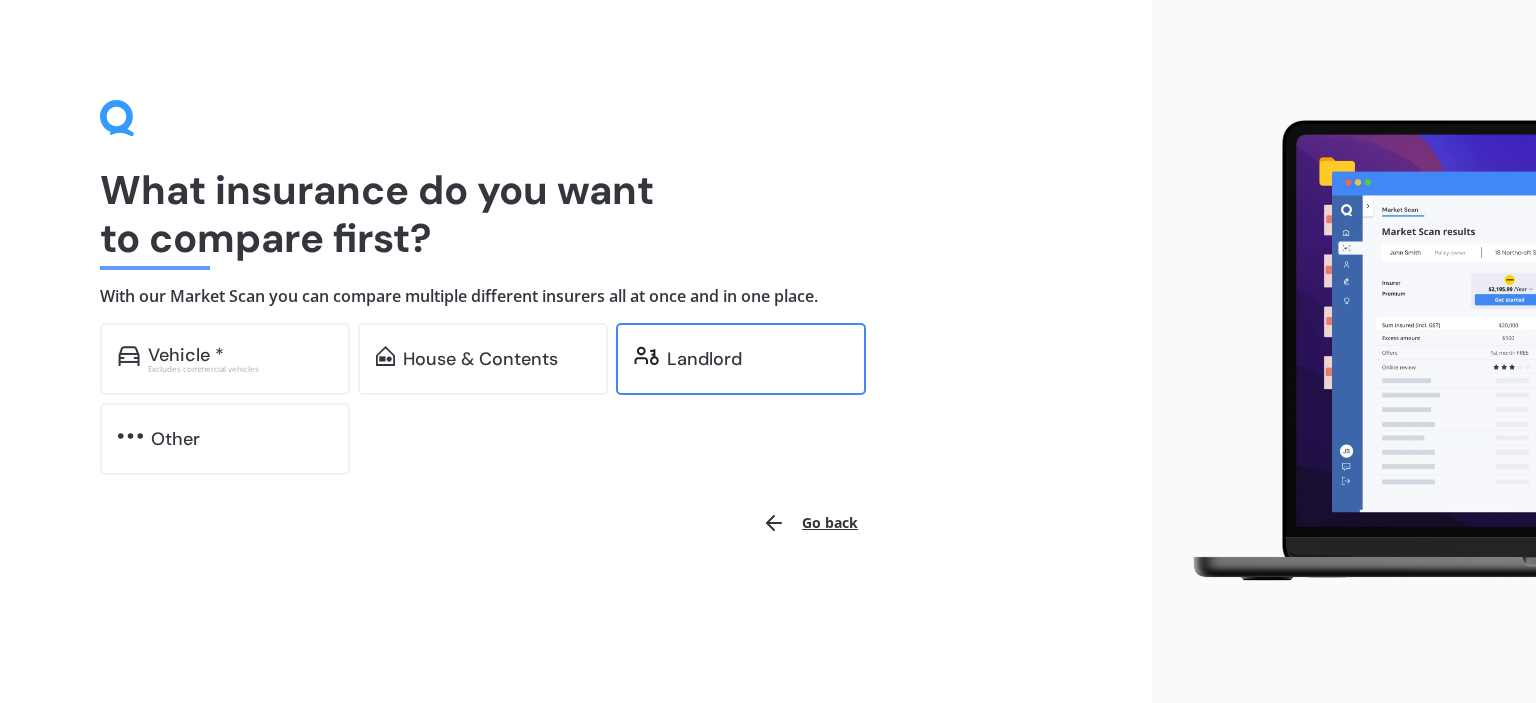 click on "Landlord" at bounding box center [186, 355] 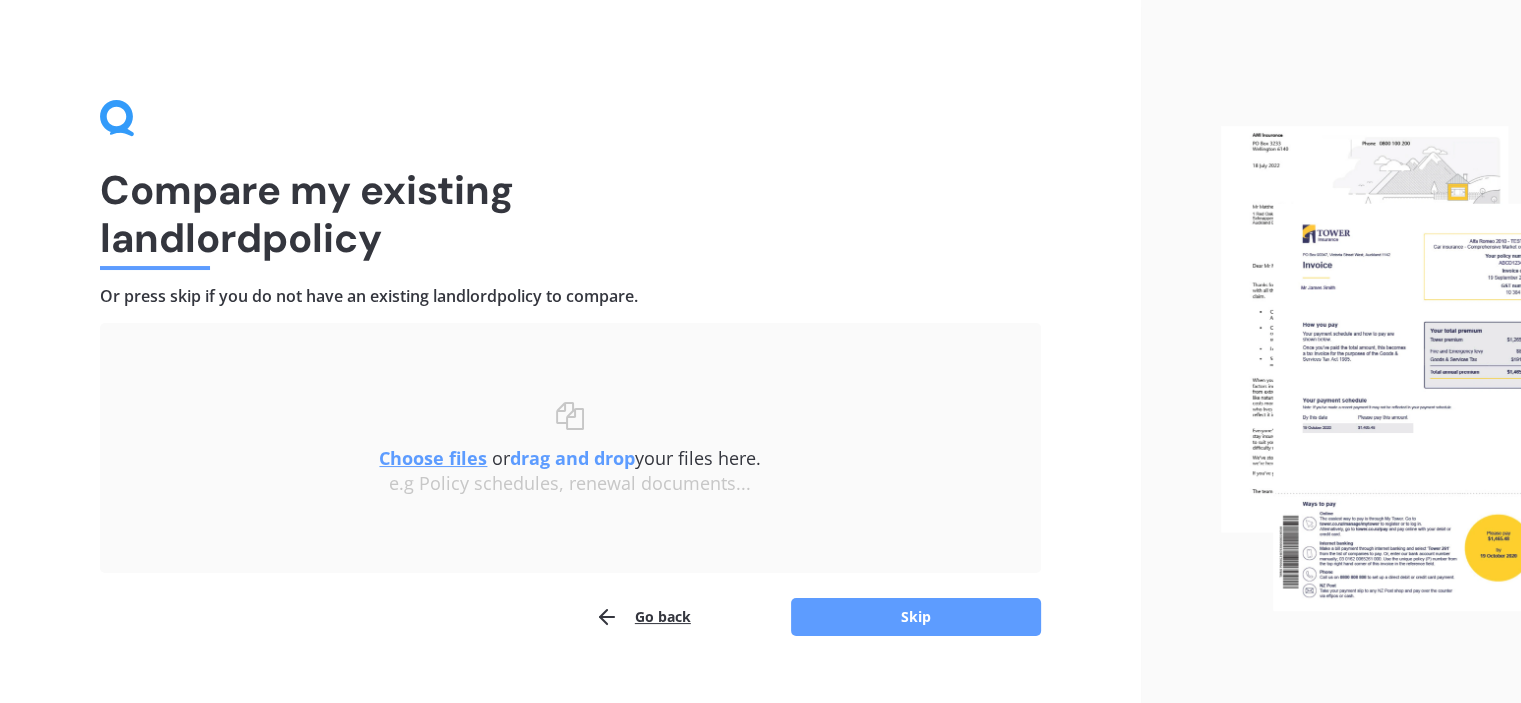 scroll, scrollTop: 33, scrollLeft: 0, axis: vertical 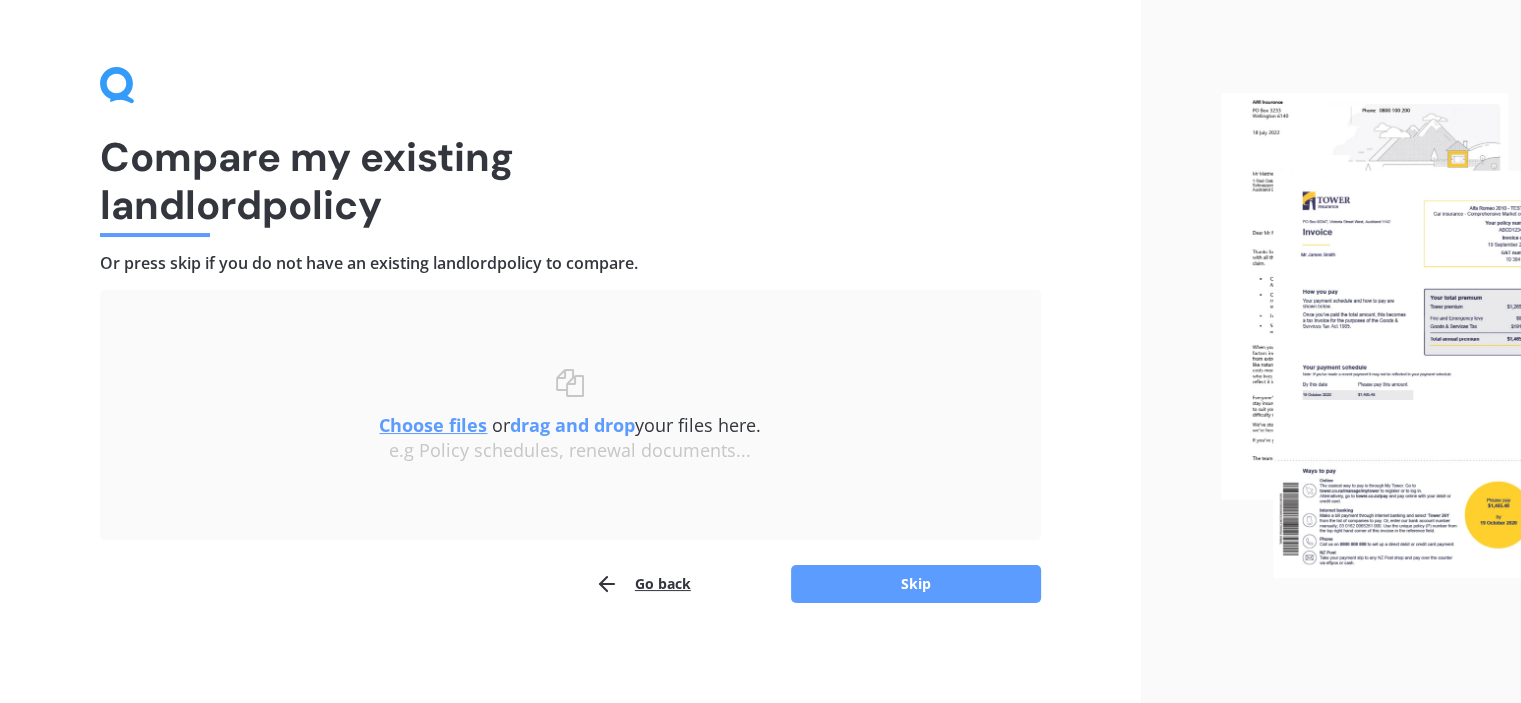 click on "Choose files" at bounding box center (433, 425) 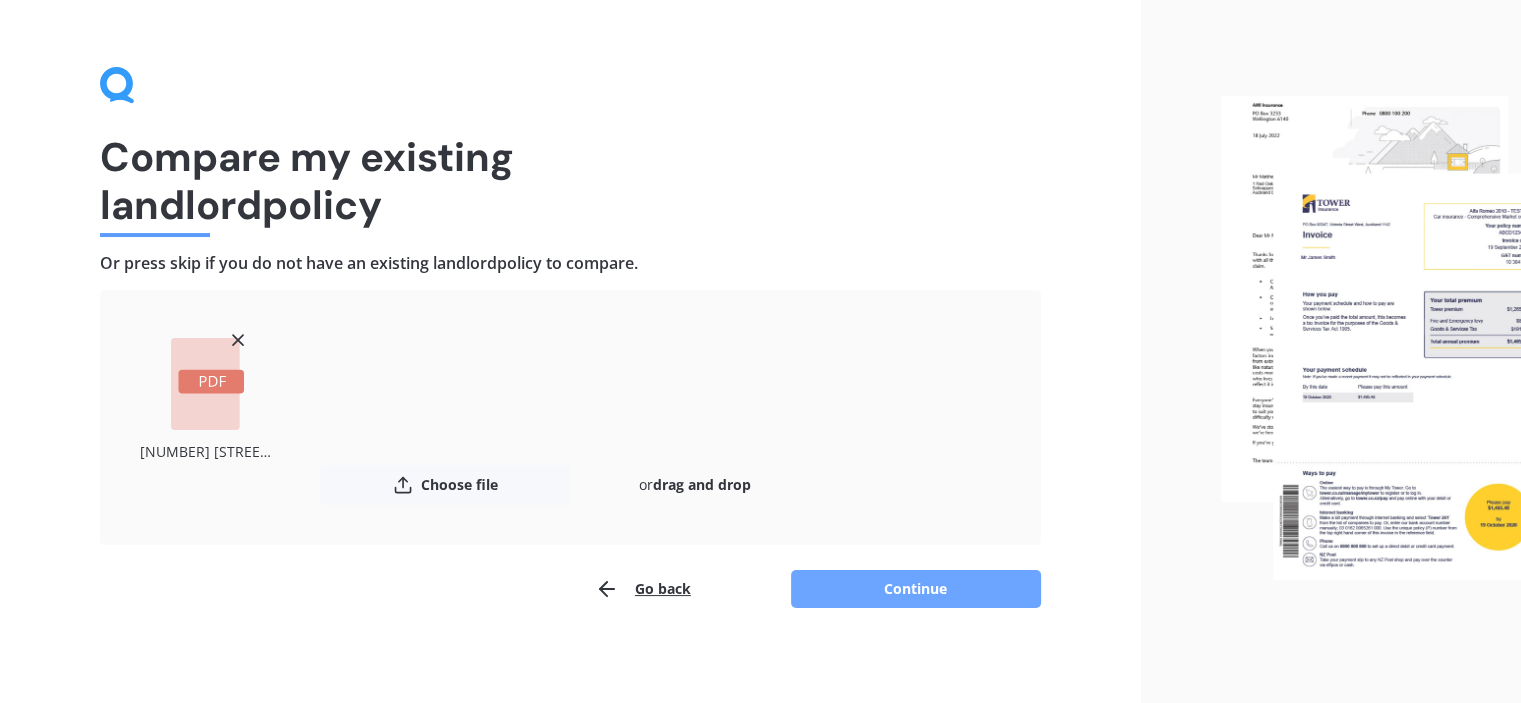 click on "Continue" at bounding box center (916, 589) 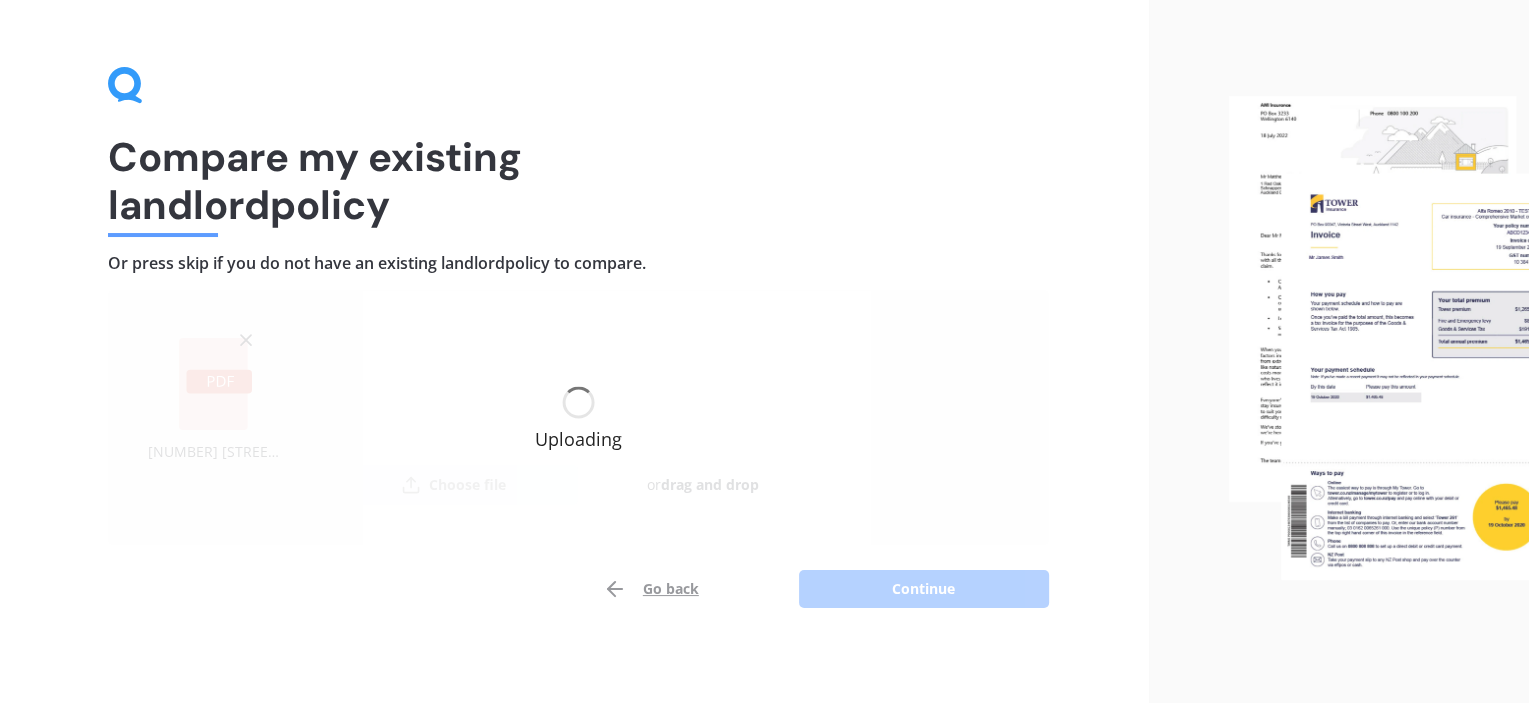 scroll, scrollTop: 0, scrollLeft: 0, axis: both 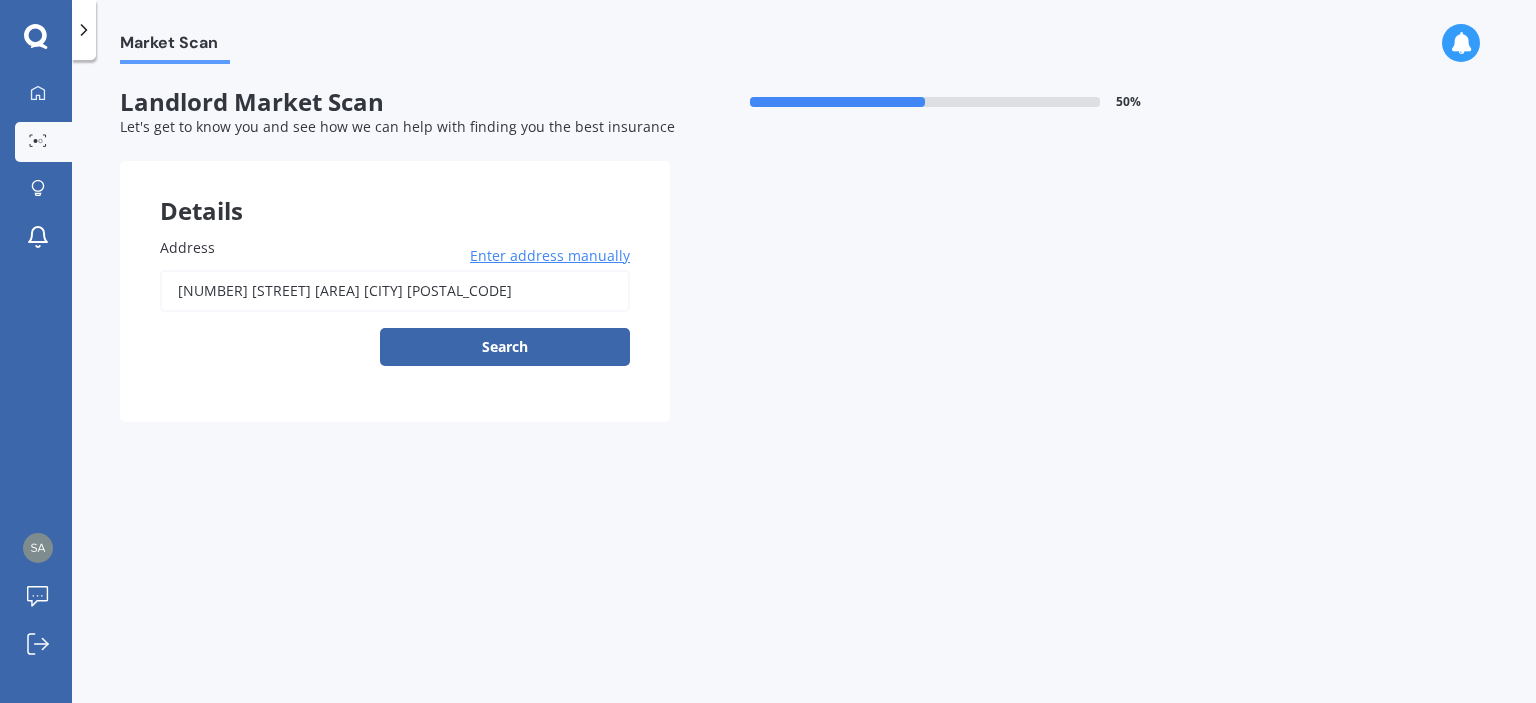 click on "[NUMBER] [STREET] [AREA] [CITY] [POSTAL_CODE]" at bounding box center (395, 291) 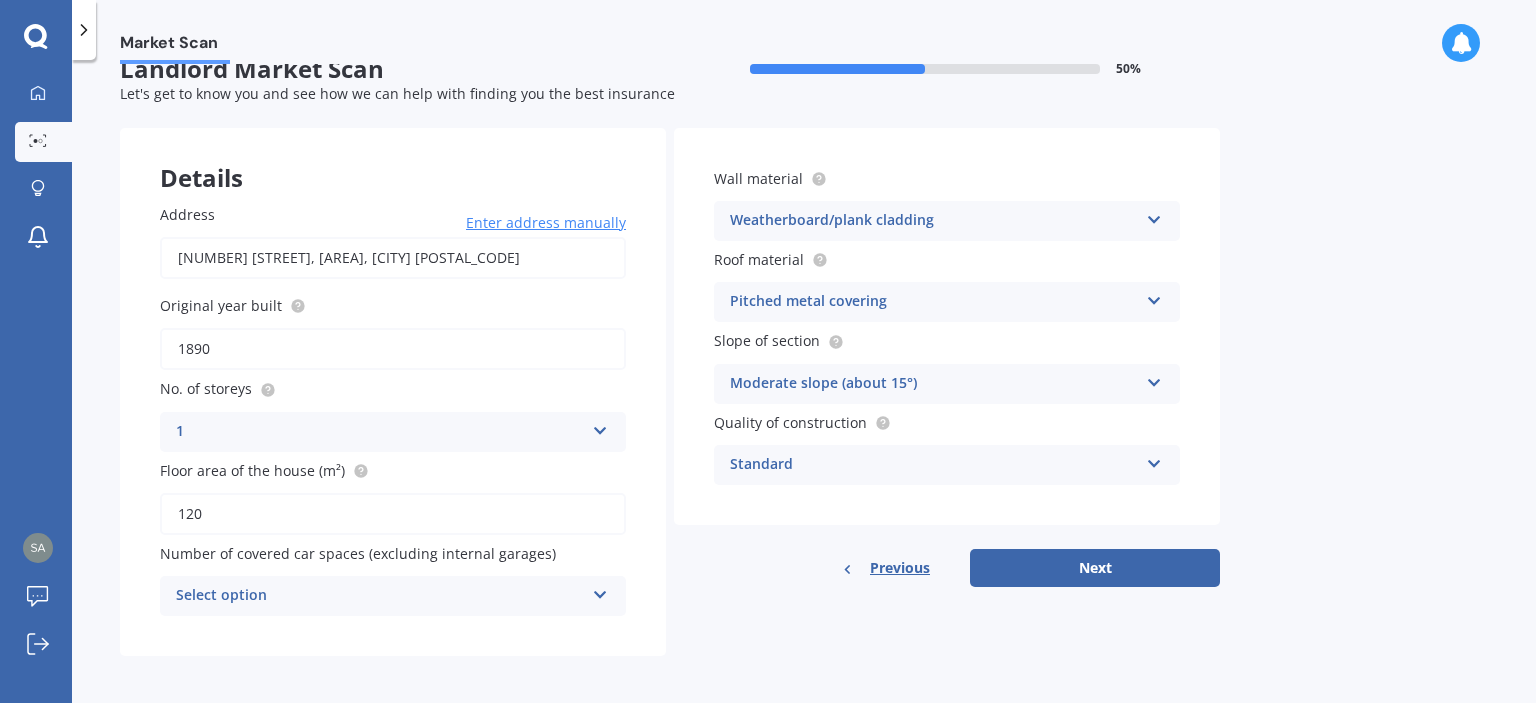 scroll, scrollTop: 36, scrollLeft: 0, axis: vertical 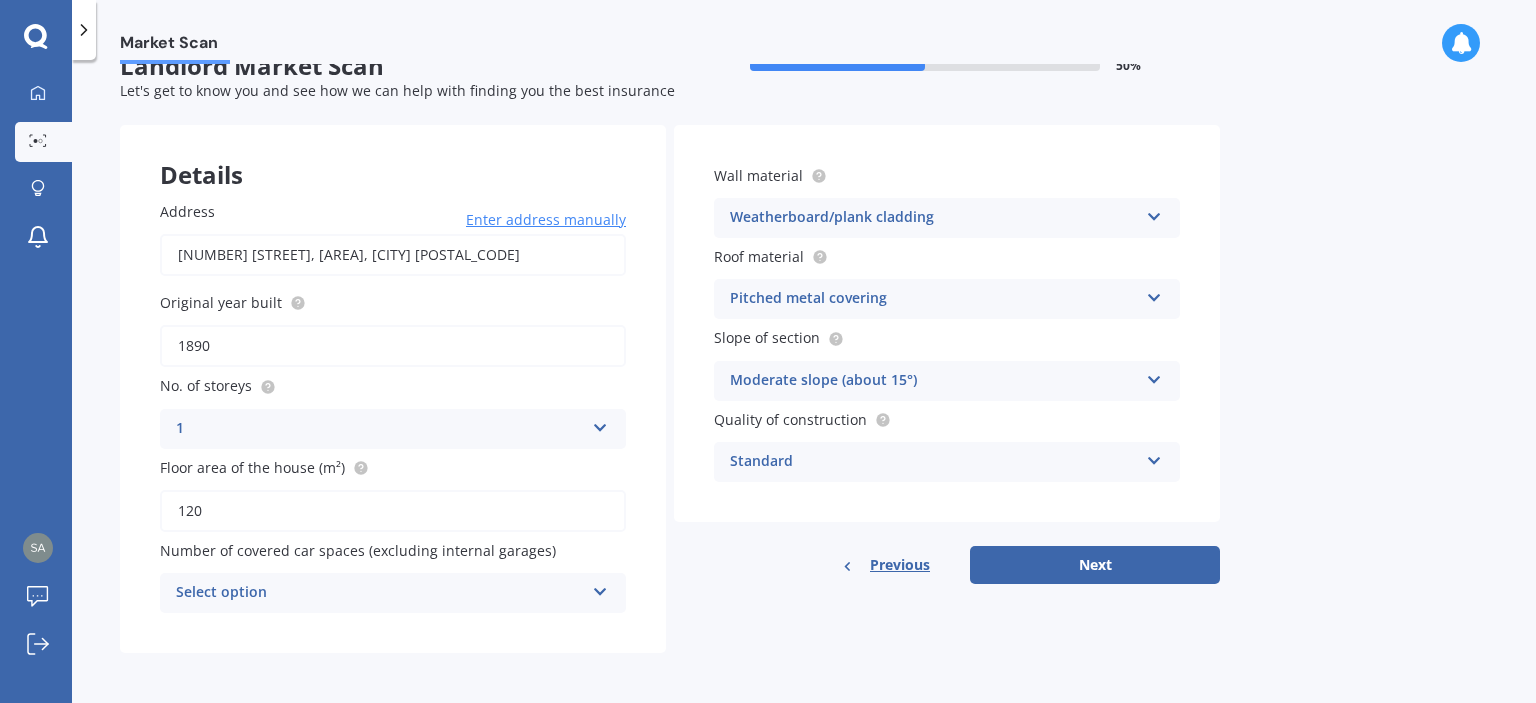 click on "Select option" at bounding box center (380, 593) 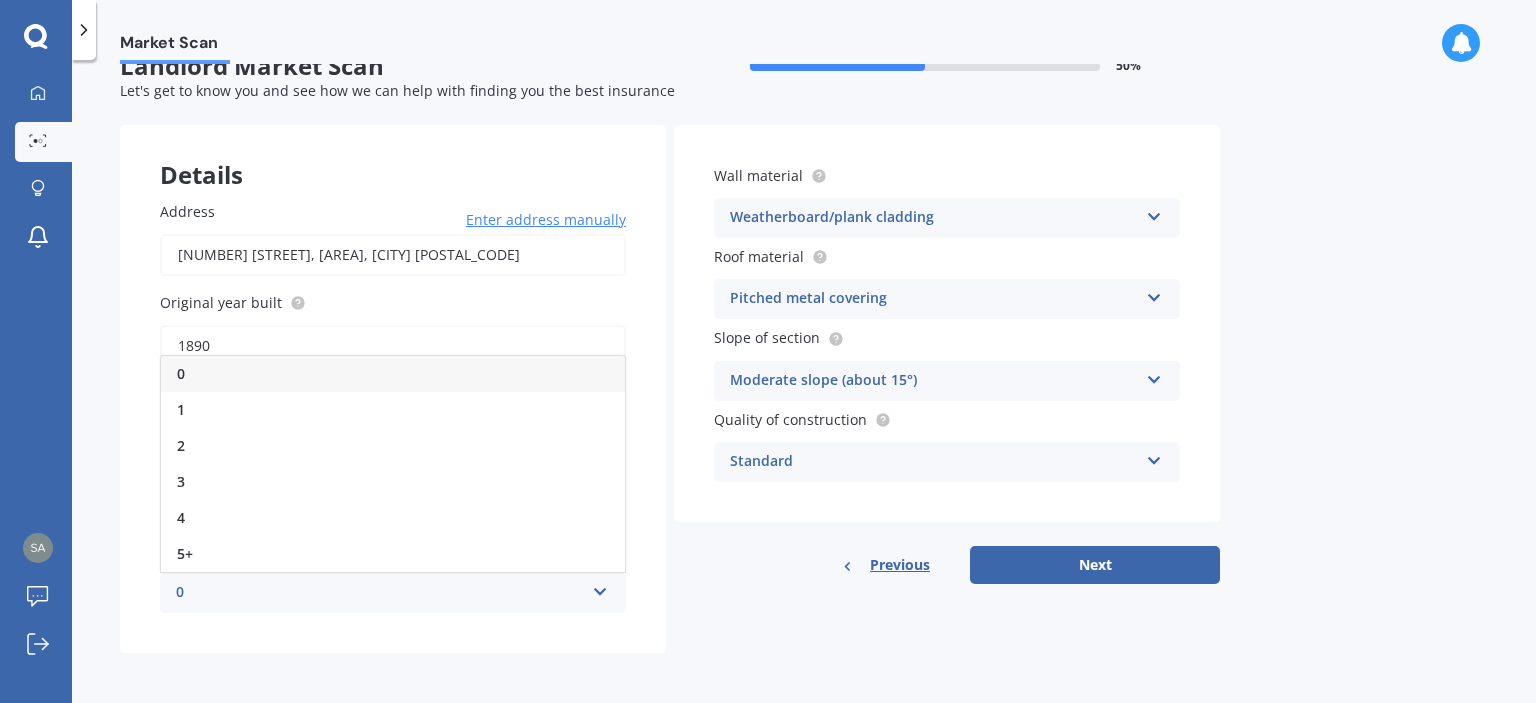 click on "0" at bounding box center (393, 374) 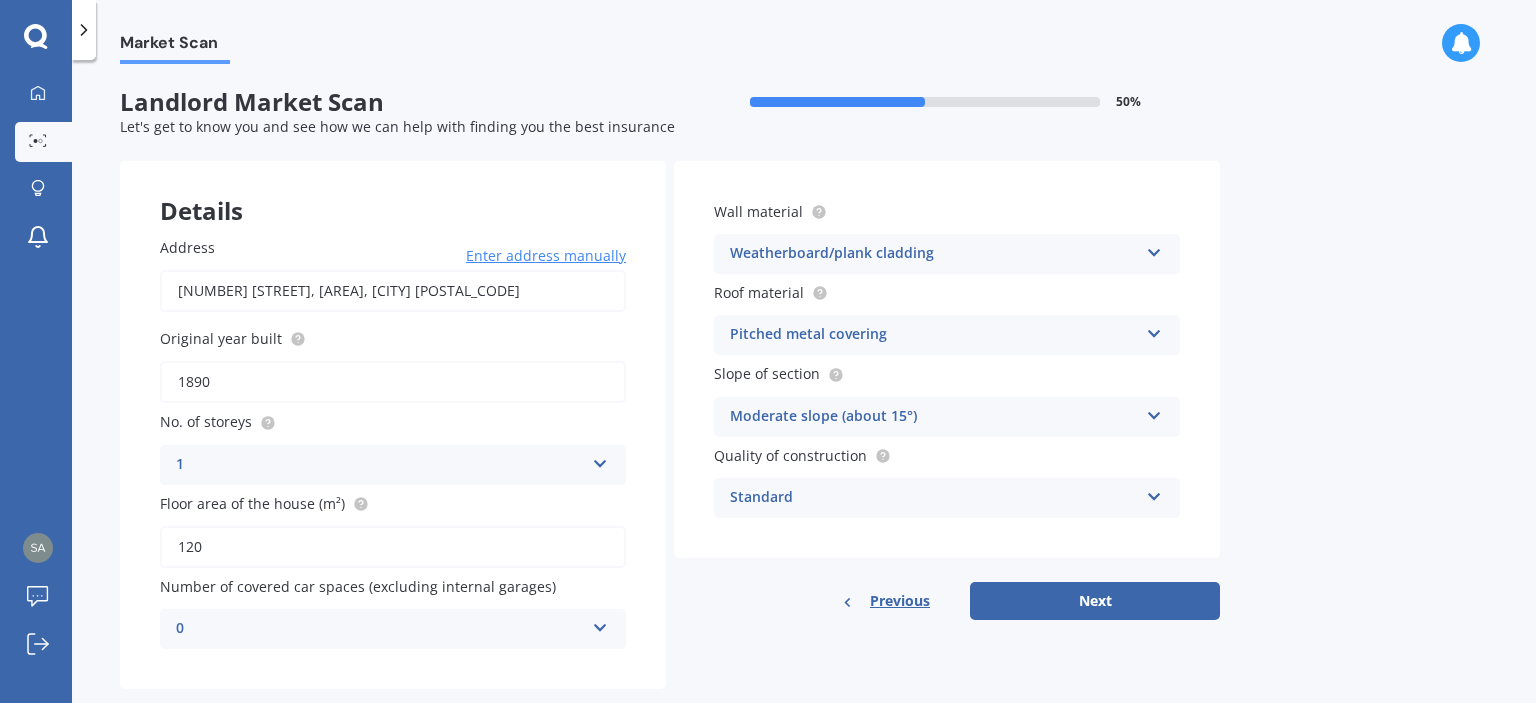 scroll, scrollTop: 36, scrollLeft: 0, axis: vertical 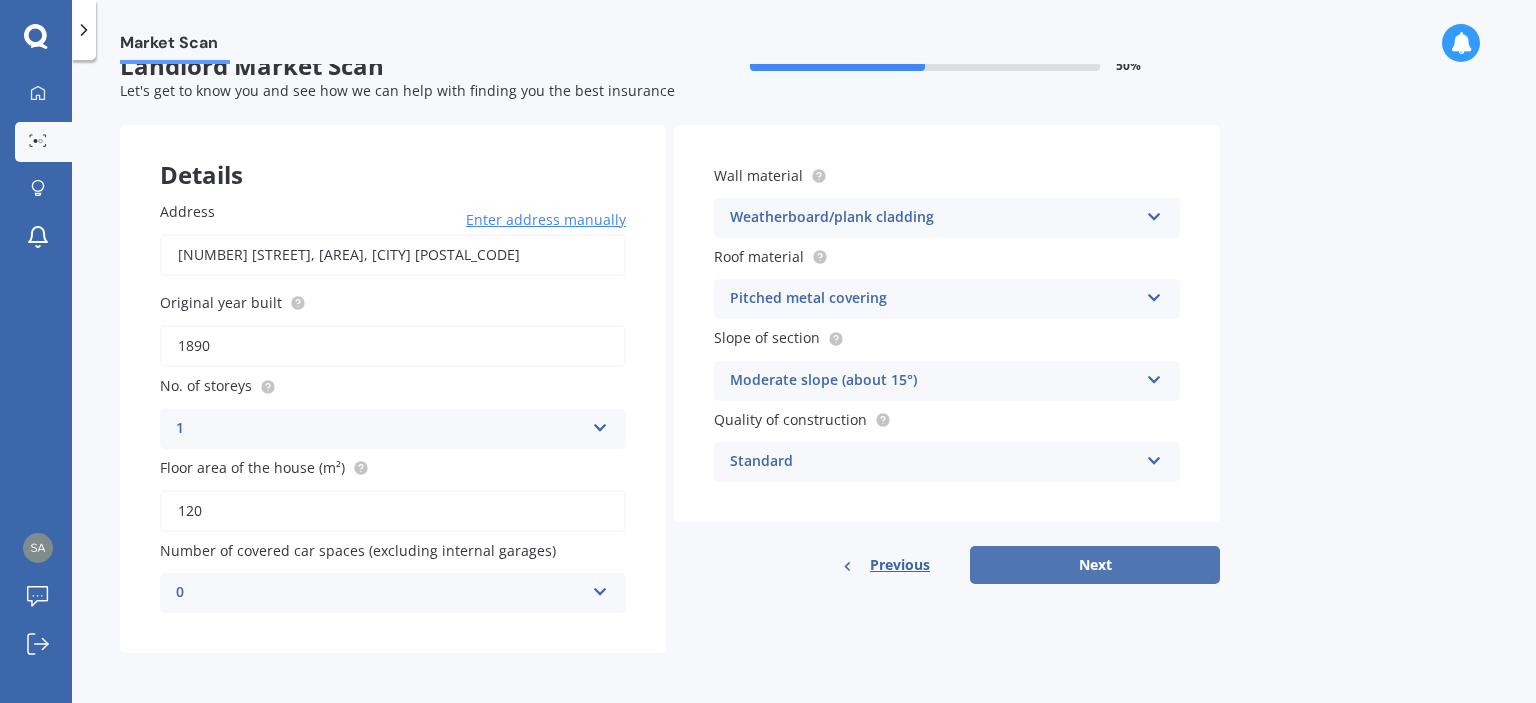 click on "Next" at bounding box center (1095, 565) 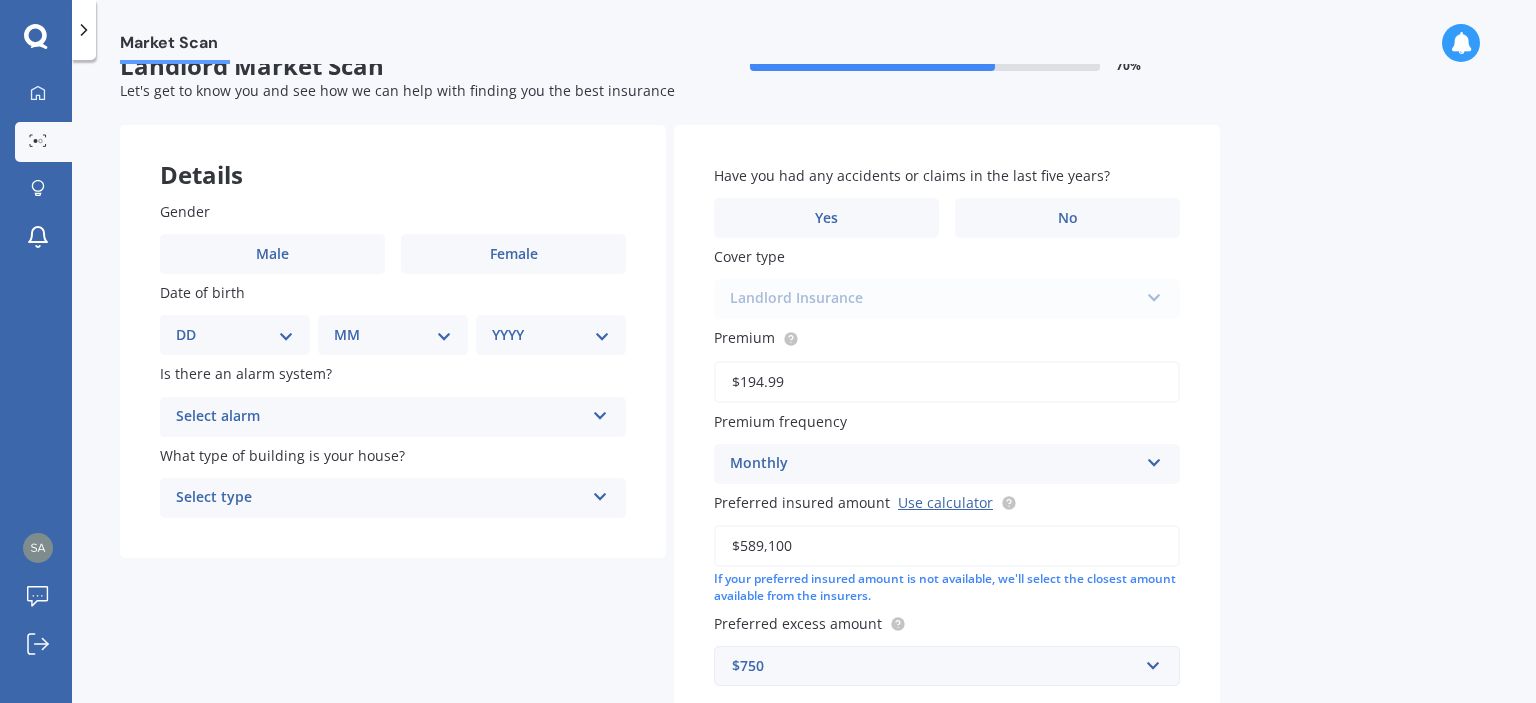 scroll, scrollTop: 0, scrollLeft: 0, axis: both 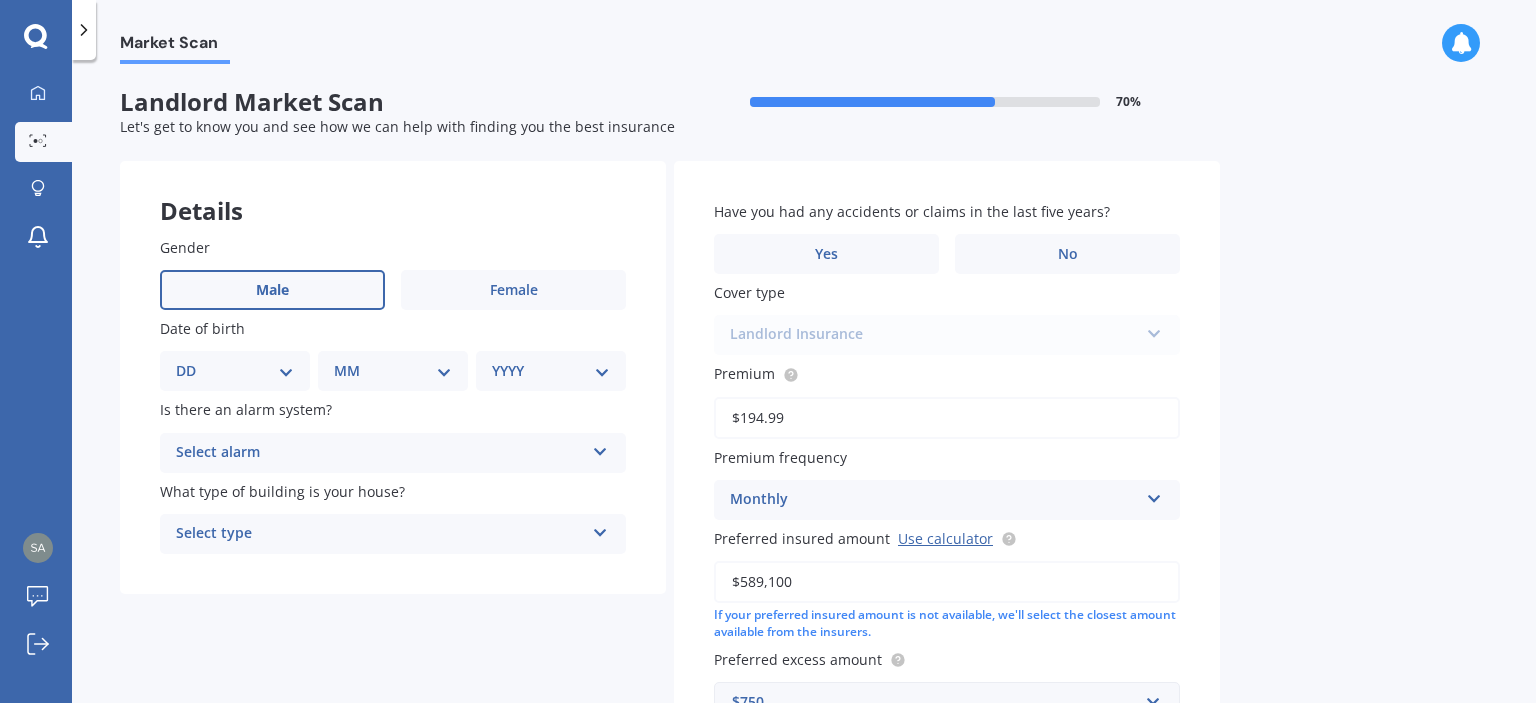 click on "Male" at bounding box center (272, 290) 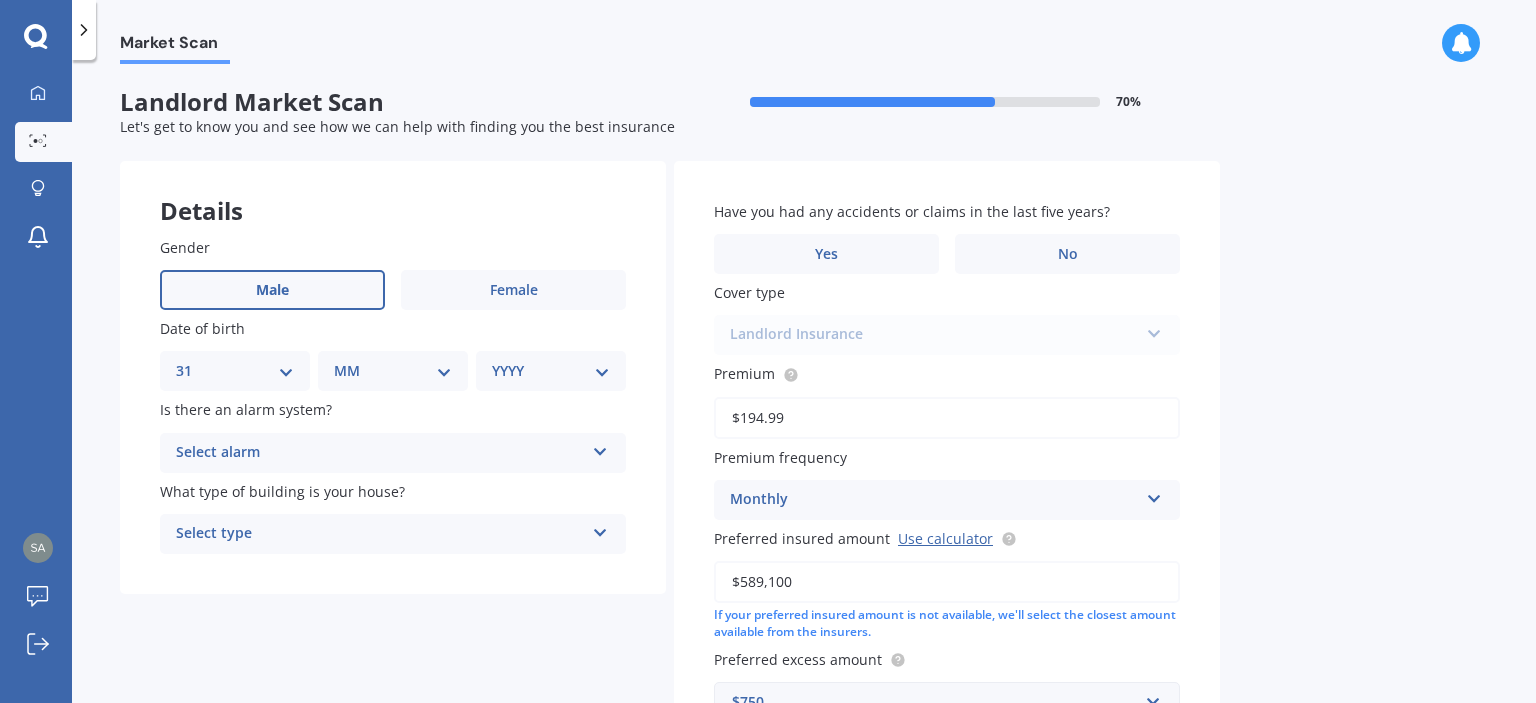 click on "DD 01 02 03 04 05 06 07 08 09 10 11 12 13 14 15 16 17 18 19 20 21 22 23 24 25 26 27 28 29 30 31" at bounding box center (235, 371) 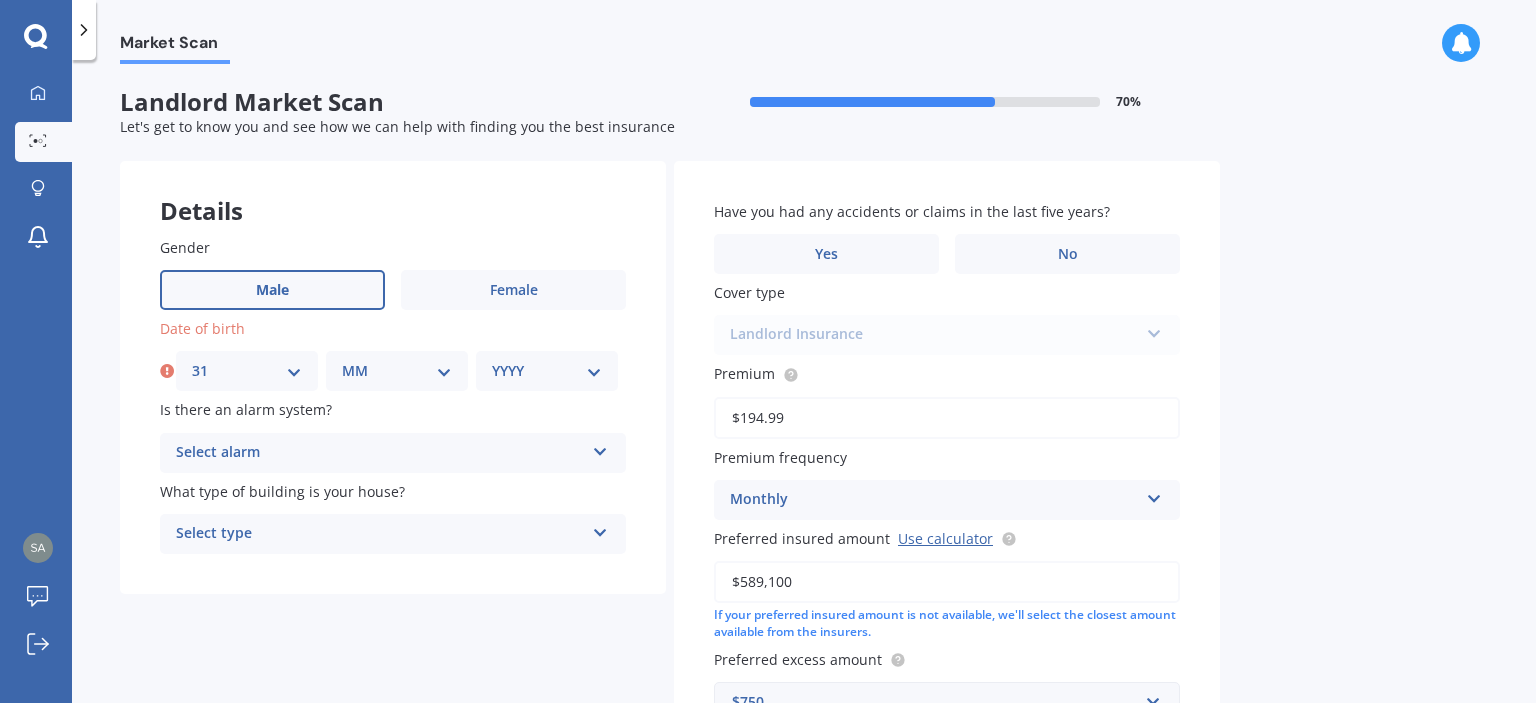 click on "MM 01 02 03 04 05 06 07 08 09 10 11 12" at bounding box center (397, 371) 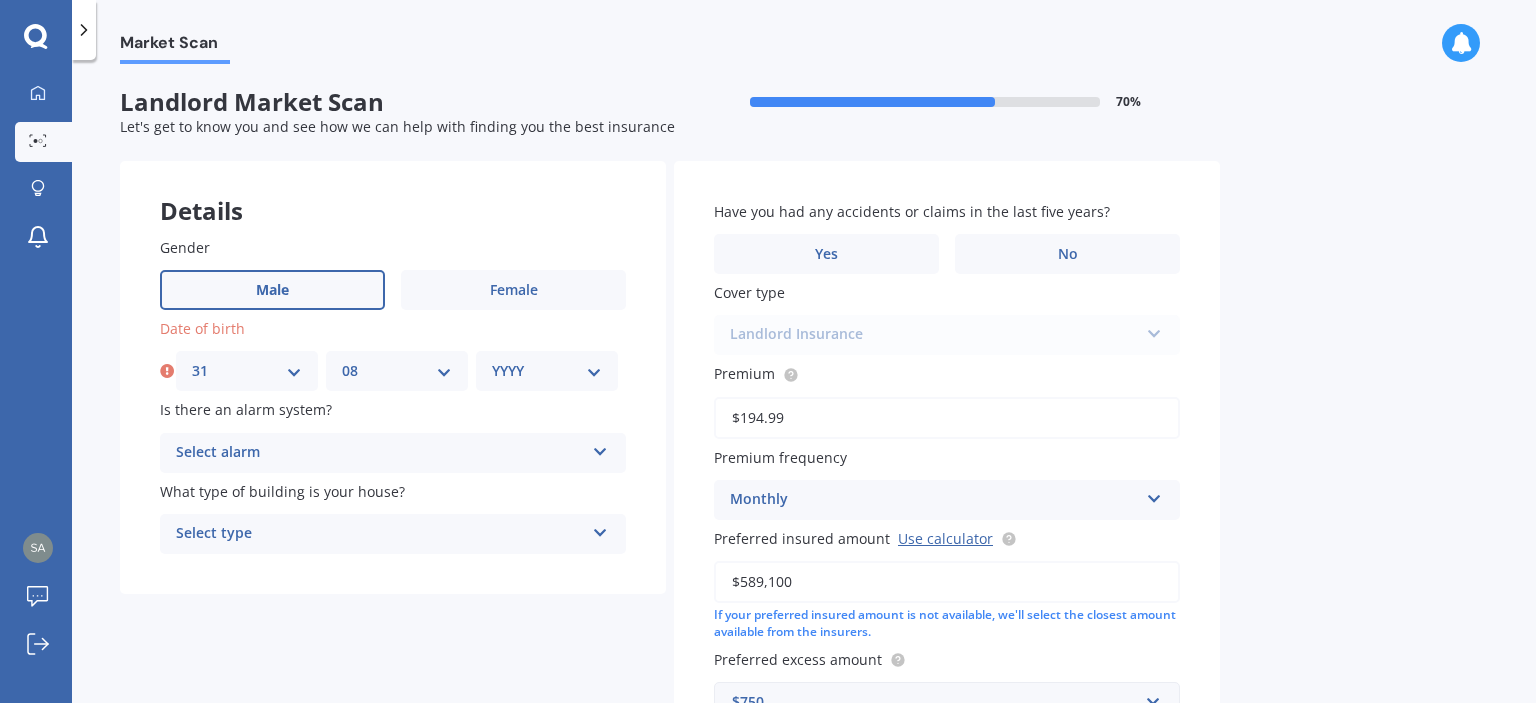 click on "MM 01 02 03 04 05 06 07 08 09 10 11 12" at bounding box center (397, 371) 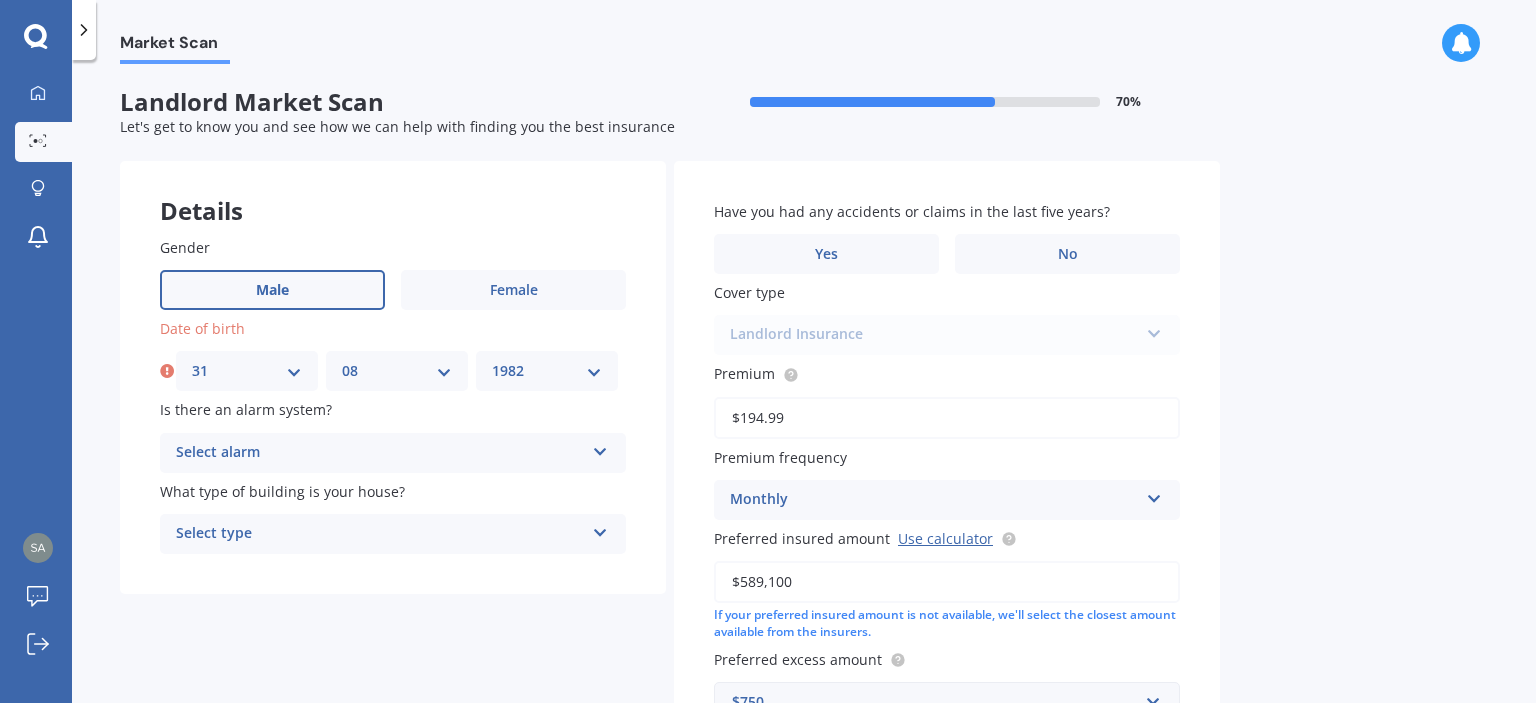 click on "YYYY 2009 2008 2007 2006 2005 2004 2003 2002 2001 2000 1999 1998 1997 1996 1995 1994 1993 1992 1991 1990 1989 1988 1987 1986 1985 1984 1983 1982 1981 1980 1979 1978 1977 1976 1975 1974 1973 1972 1971 1970 1969 1968 1967 1966 1965 1964 1963 1962 1961 1960 1959 1958 1957 1956 1955 1954 1953 1952 1951 1950 1949 1948 1947 1946 1945 1944 1943 1942 1941 1940 1939 1938 1937 1936 1935 1934 1933 1932 1931 1930 1929 1928 1927 1926 1925 1924 1923 1922 1921 1920 1919 1918 1917 1916 1915 1914 1913 1912 1911 1910" at bounding box center (547, 371) 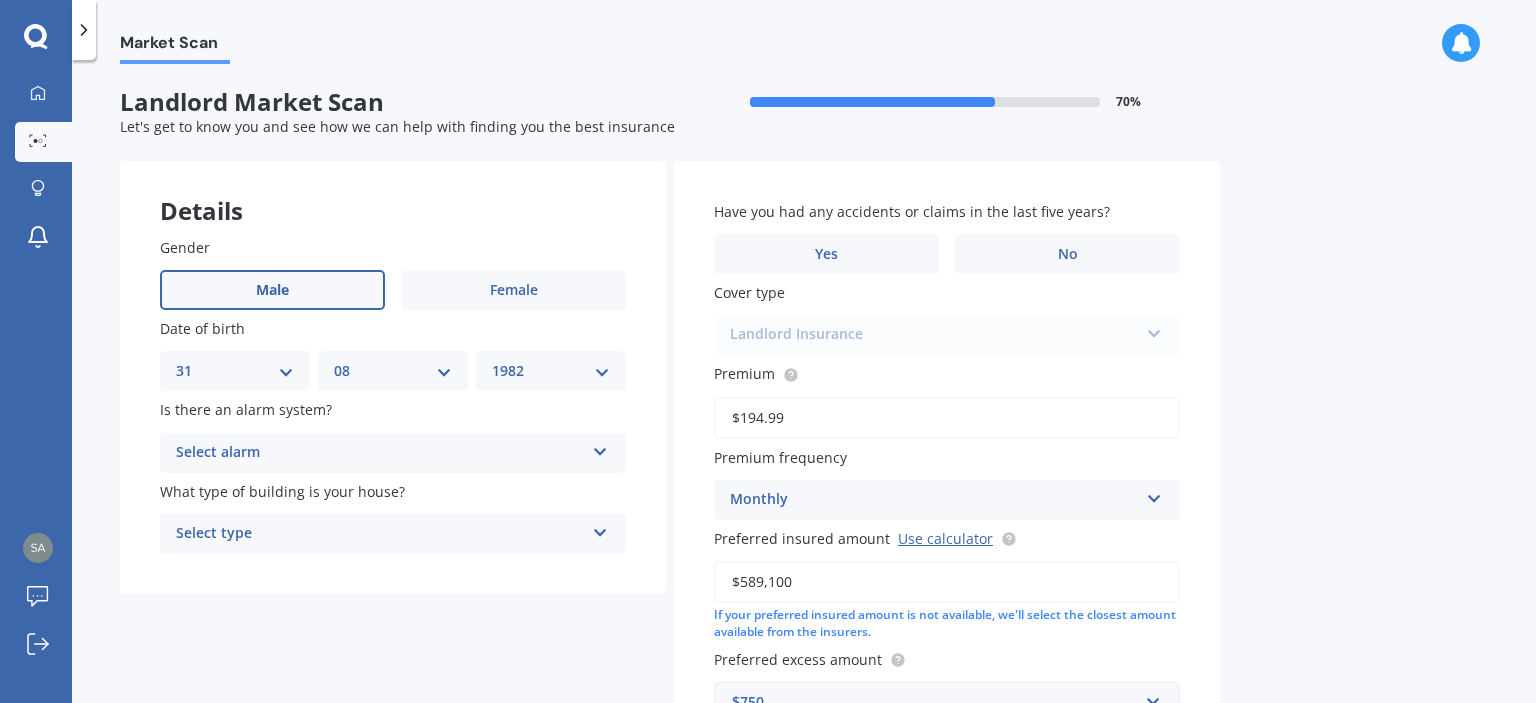 click on "Select alarm" at bounding box center (380, 453) 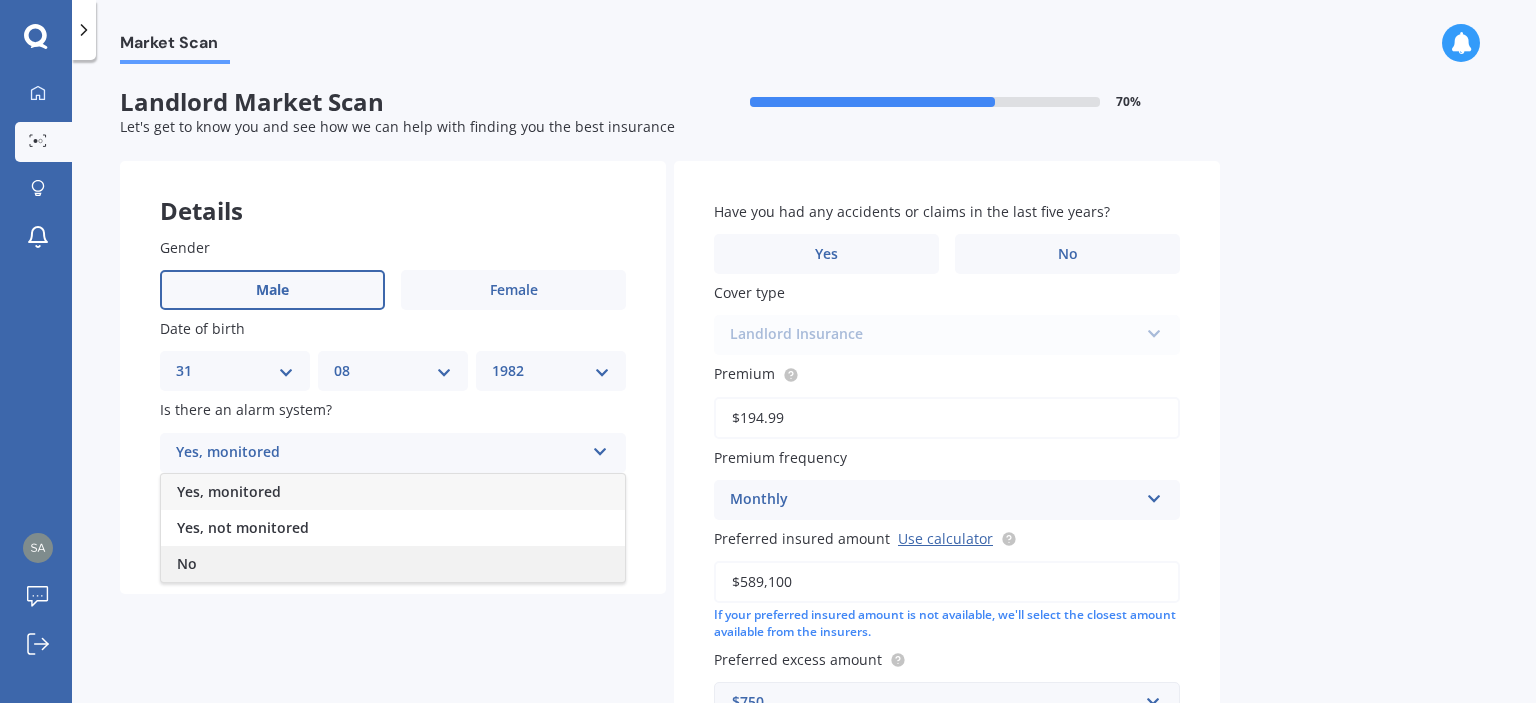 click on "No" at bounding box center (393, 564) 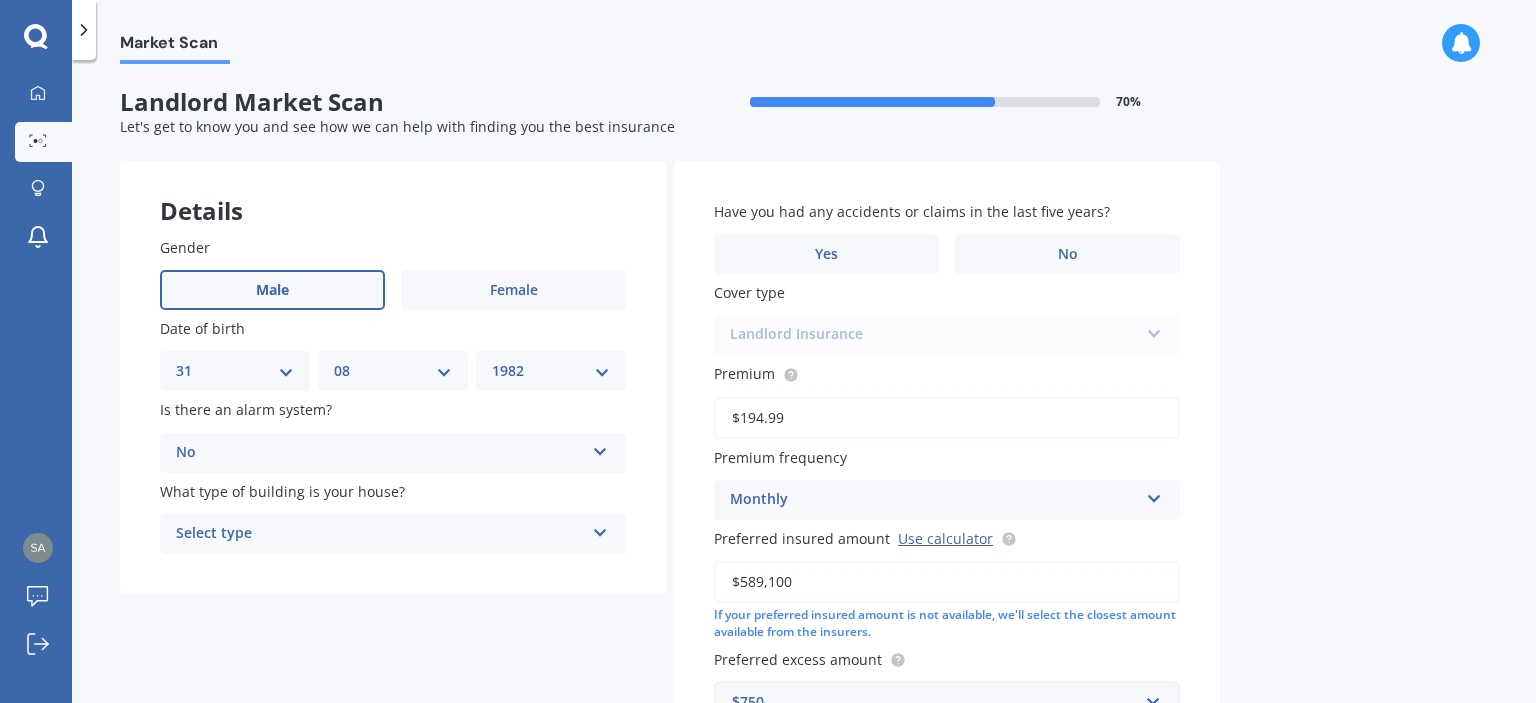 click on "Select type" at bounding box center (380, 534) 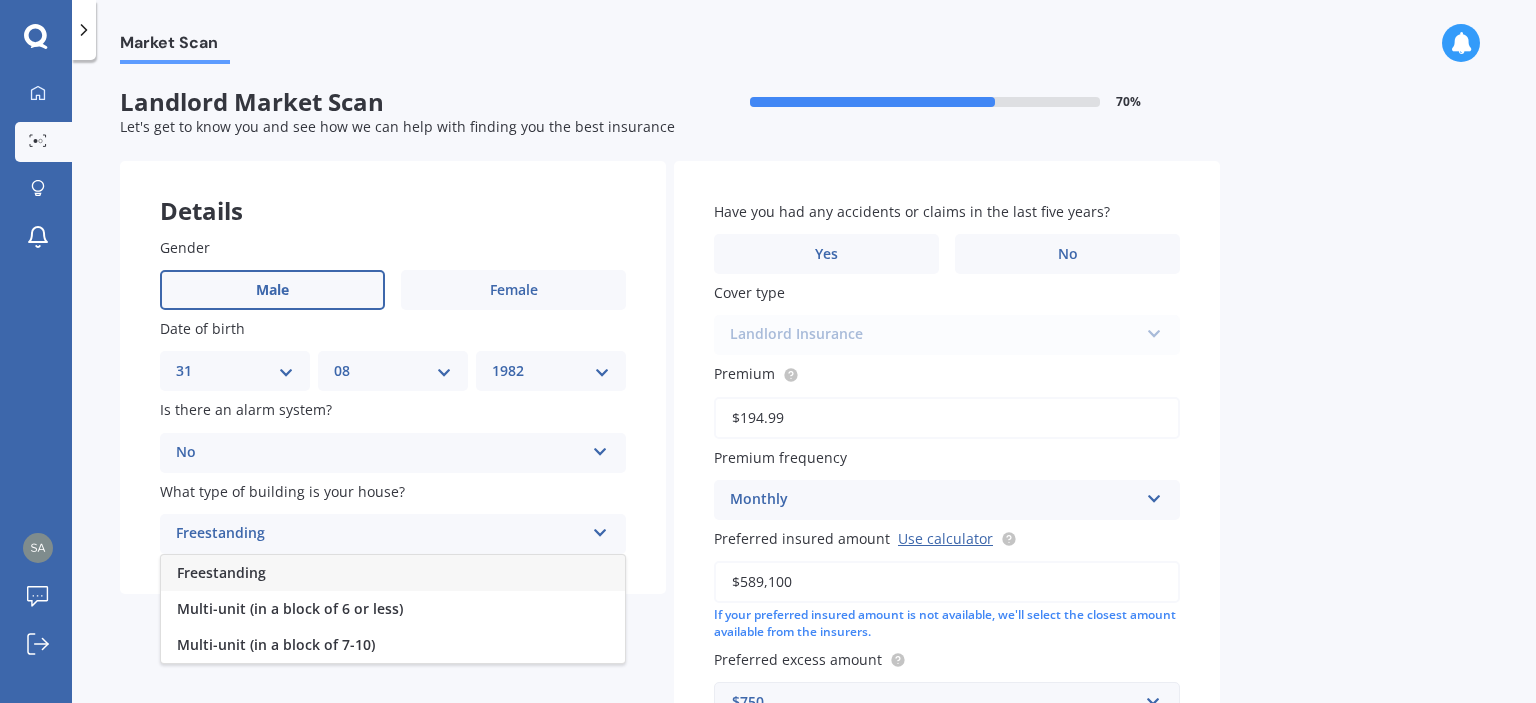 click on "Freestanding" at bounding box center [393, 573] 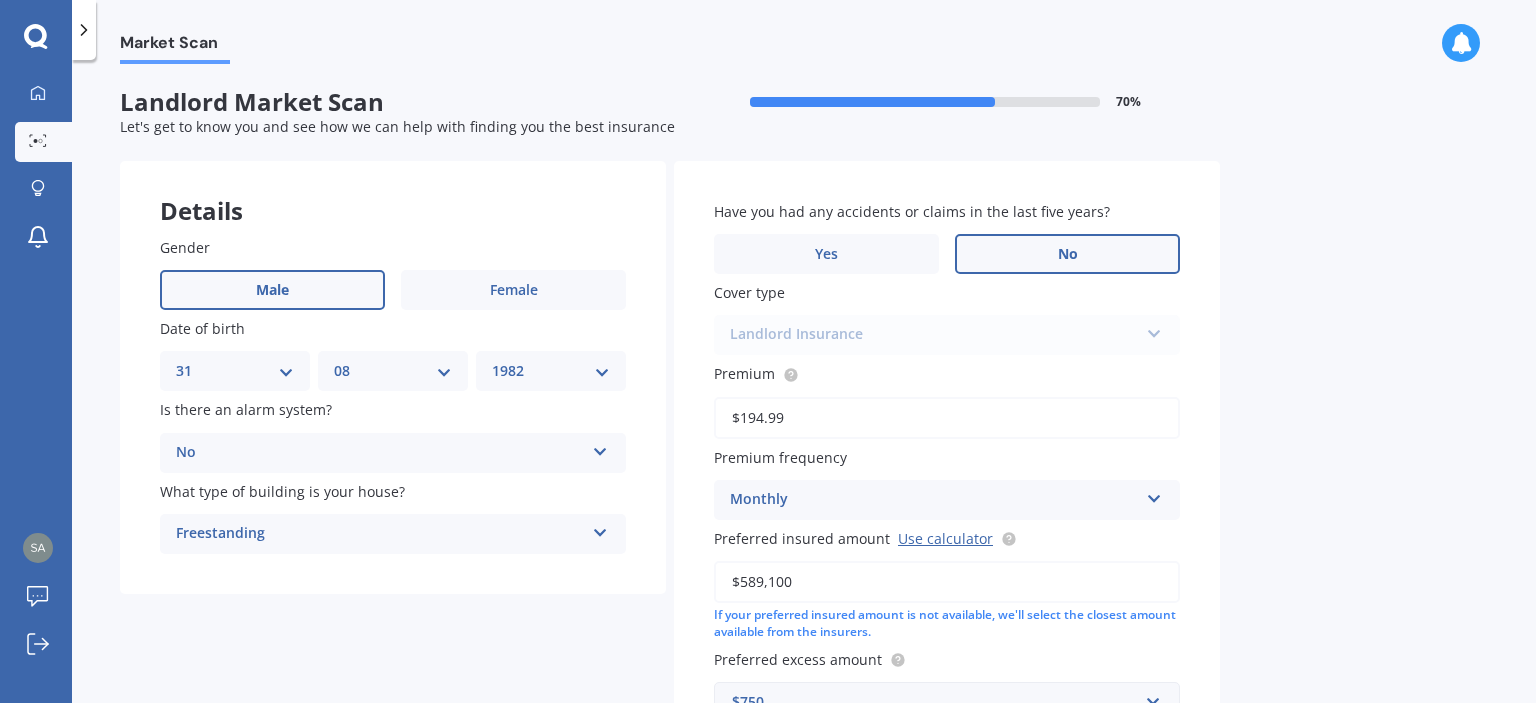 click on "No" at bounding box center (272, 290) 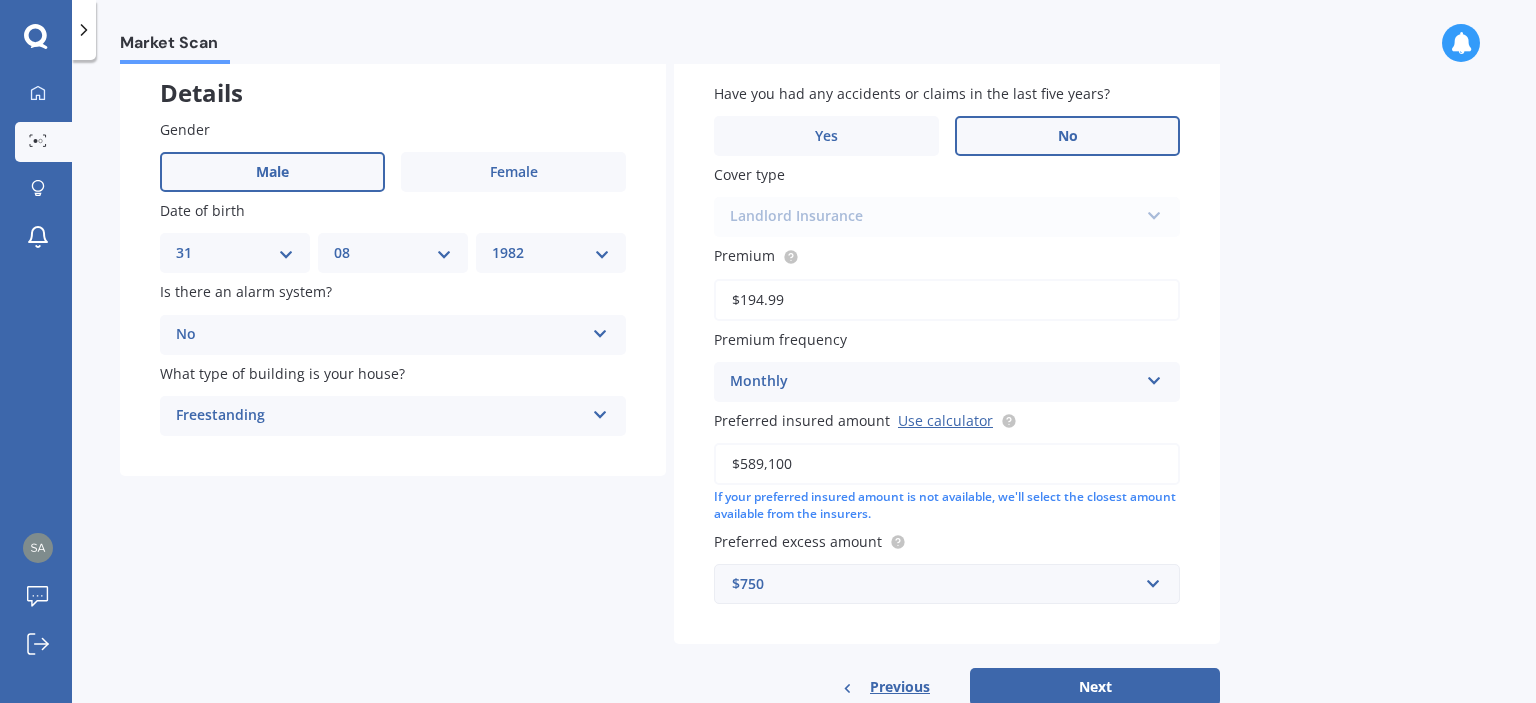 scroll, scrollTop: 172, scrollLeft: 0, axis: vertical 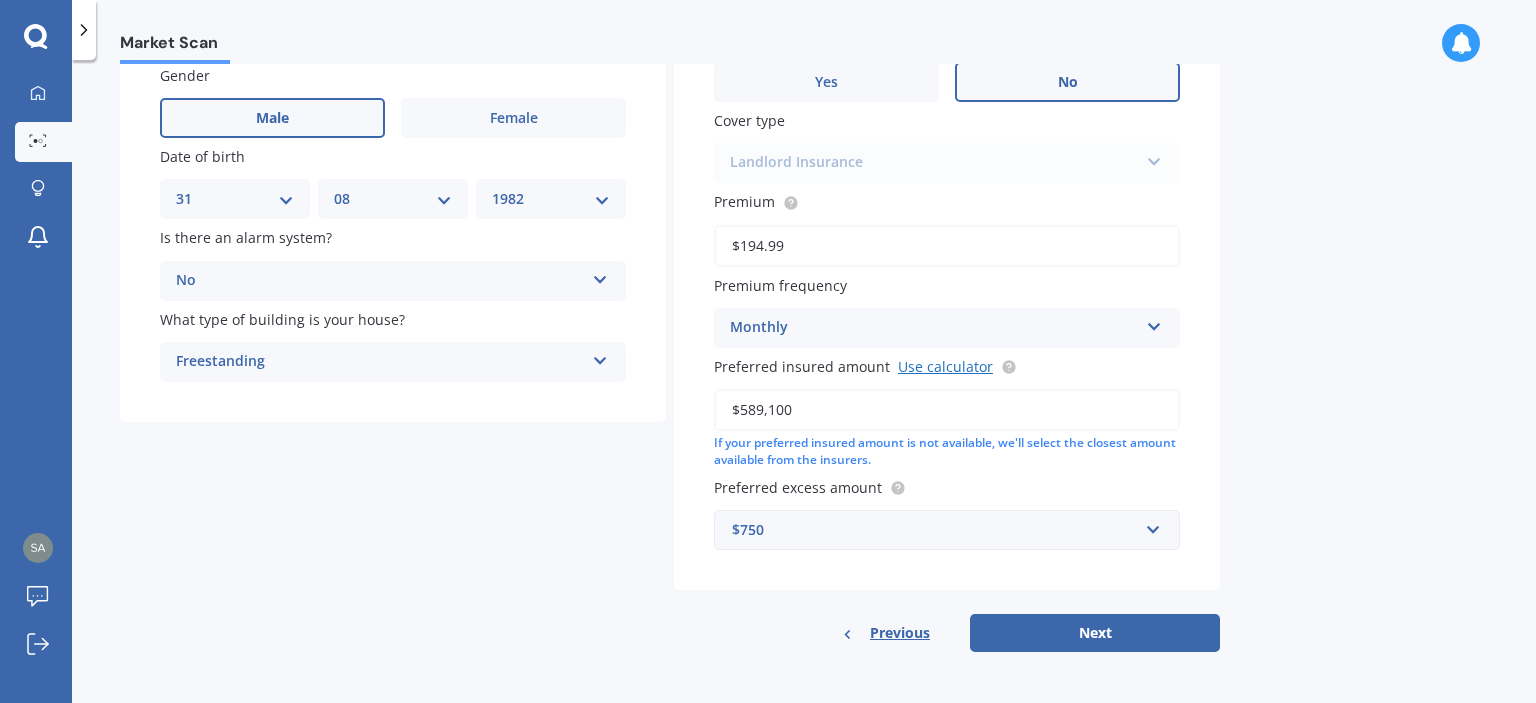 click on "Use calculator" at bounding box center (945, 366) 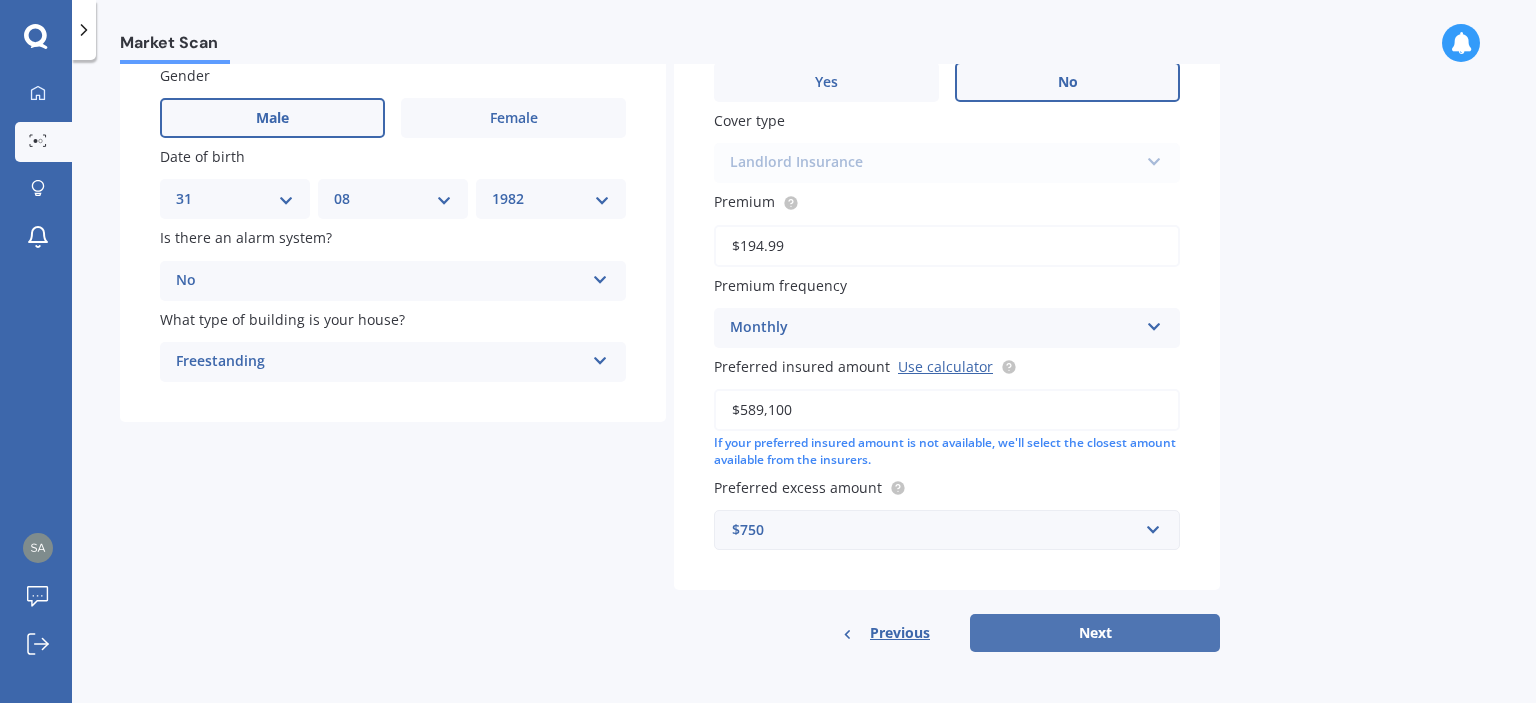 click on "Next" at bounding box center (1095, 633) 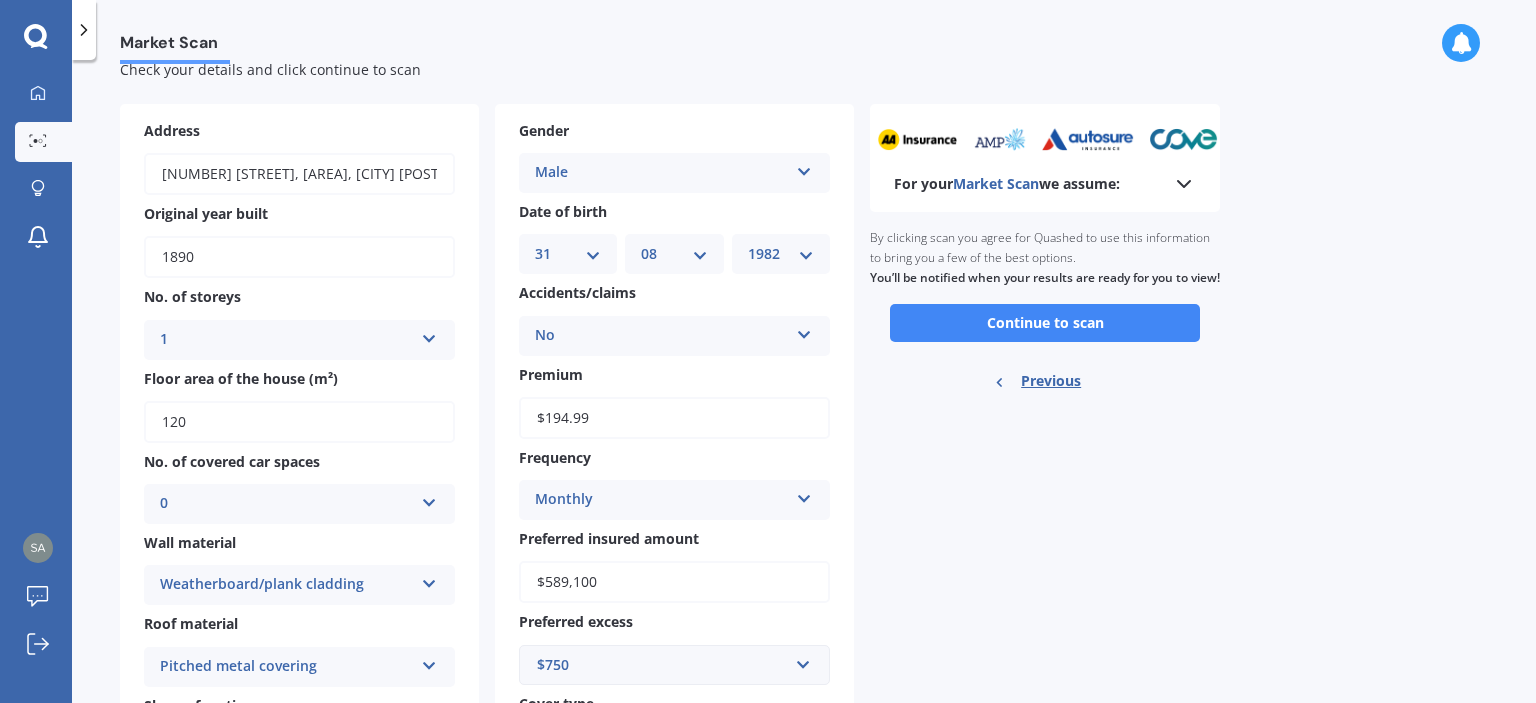 scroll, scrollTop: 0, scrollLeft: 0, axis: both 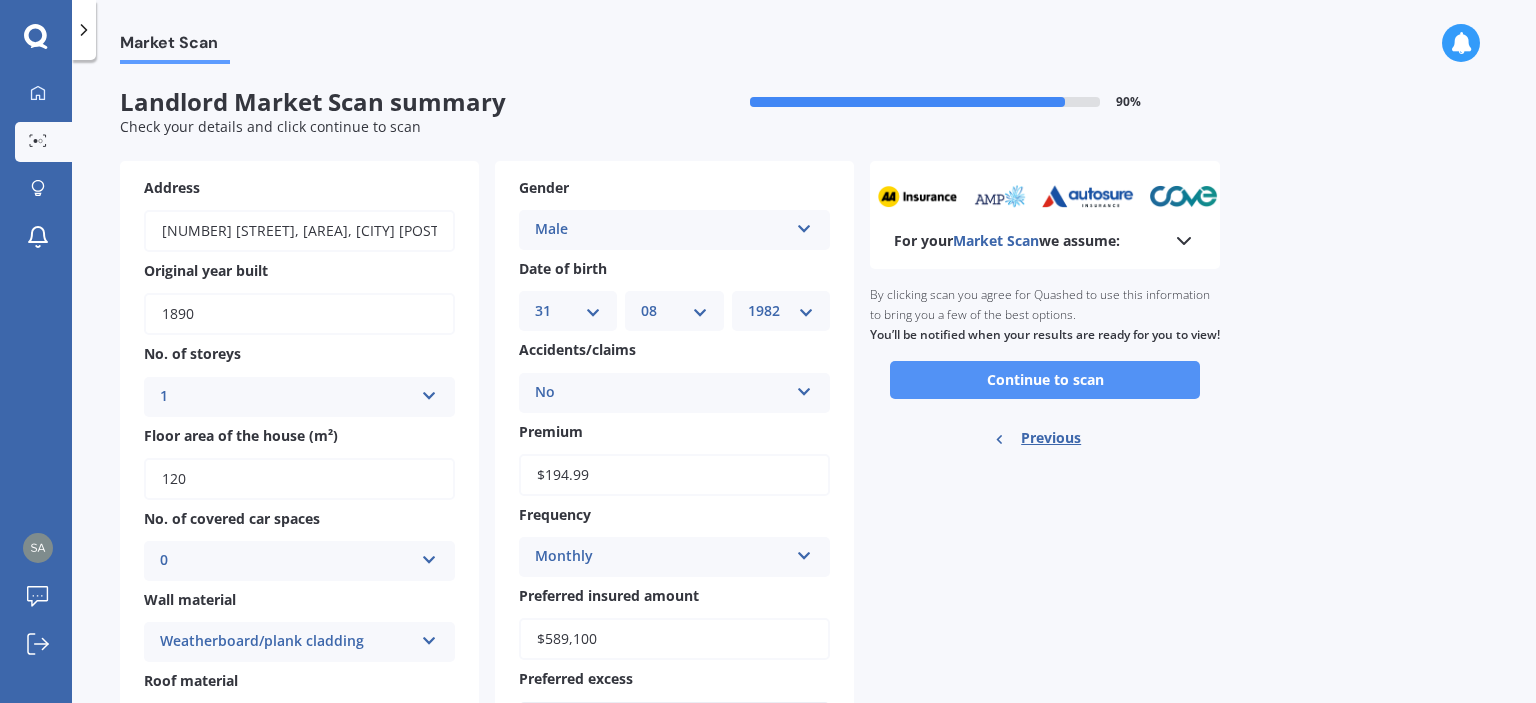 click on "Continue to scan" at bounding box center (1045, 380) 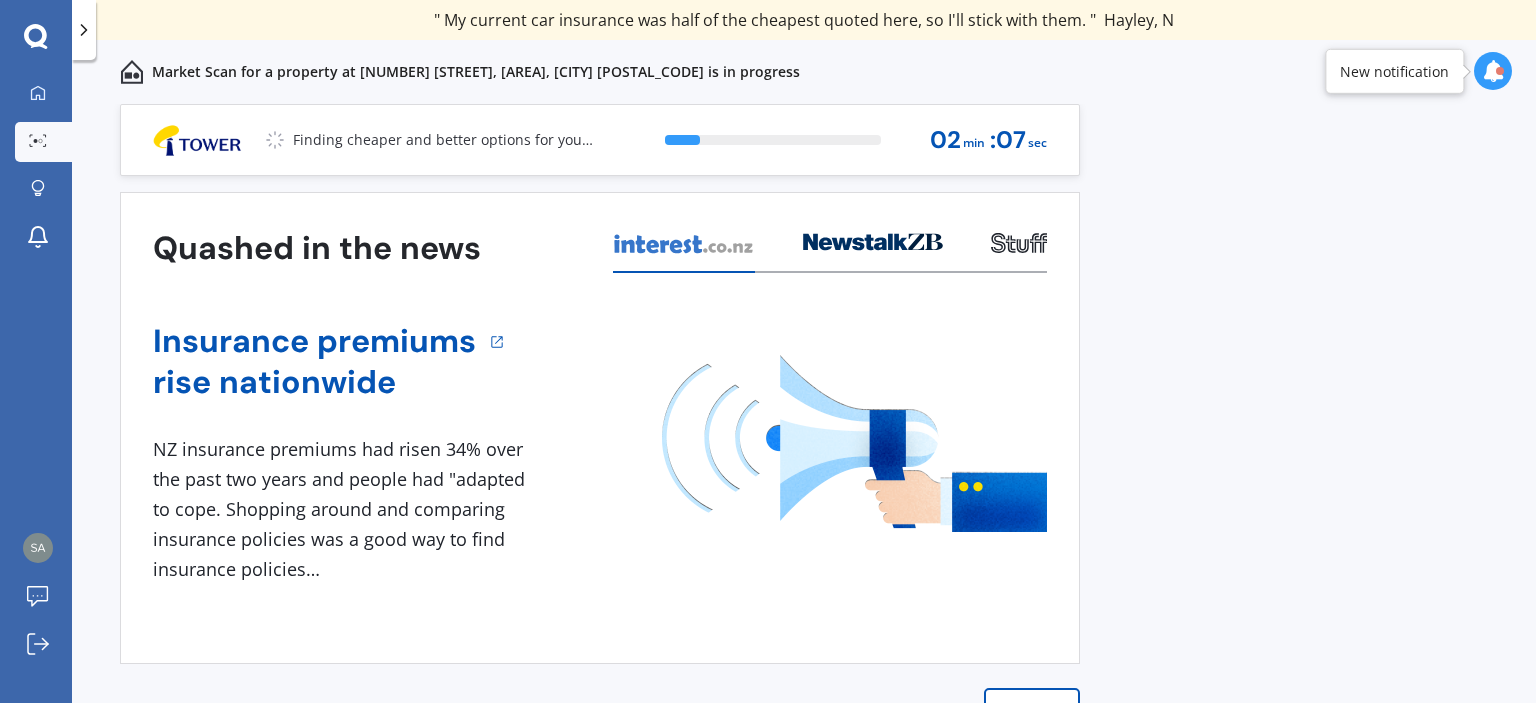 scroll, scrollTop: 20, scrollLeft: 0, axis: vertical 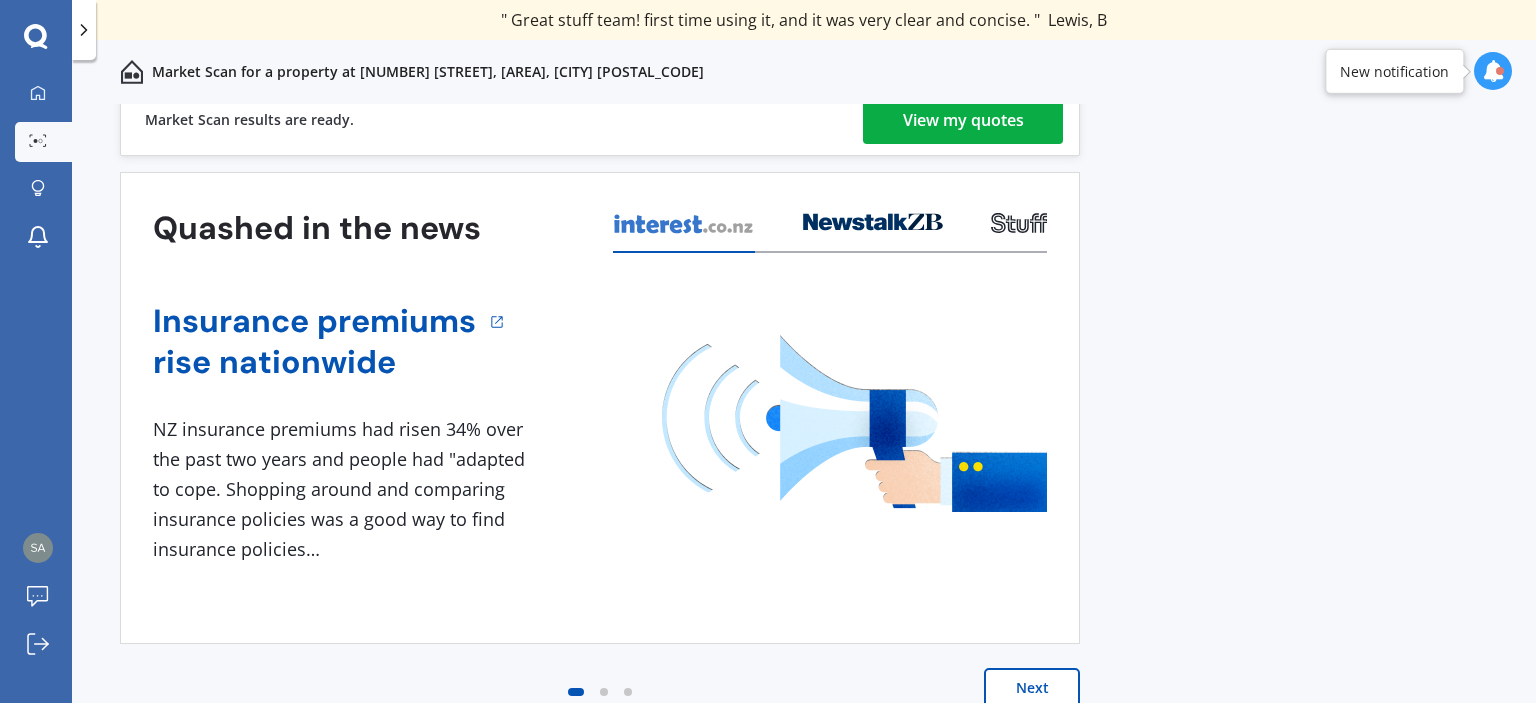 click on "View my quotes" at bounding box center [963, 120] 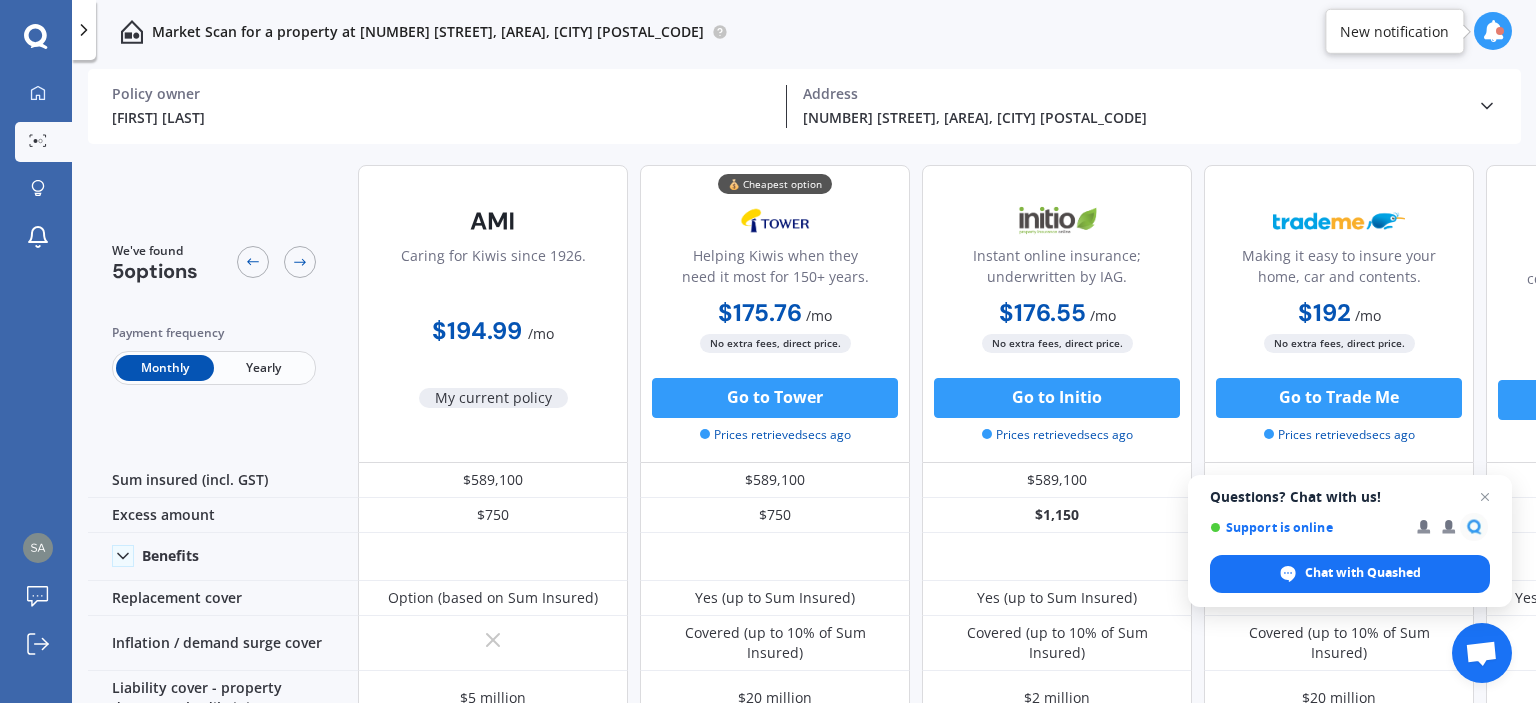 scroll, scrollTop: 0, scrollLeft: 0, axis: both 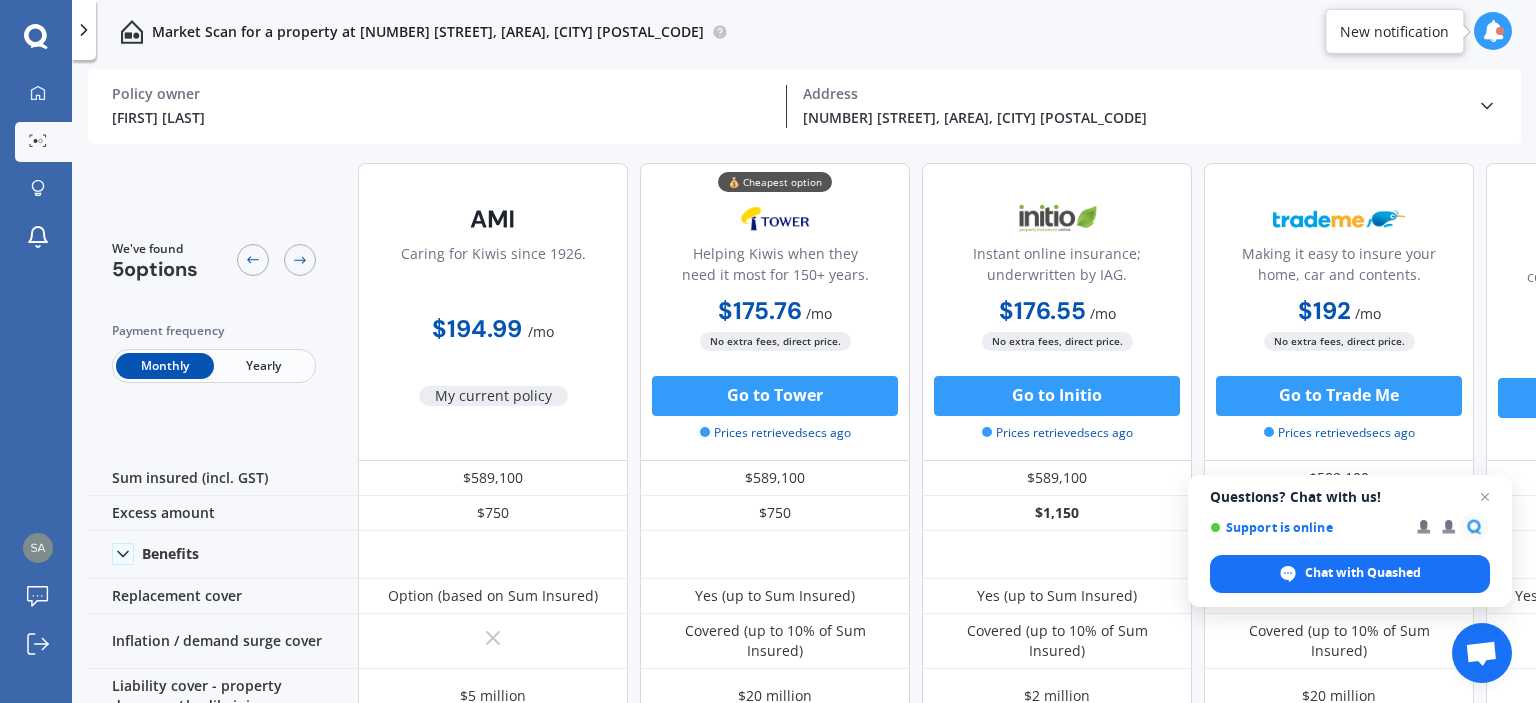 click on "Yearly" at bounding box center (263, 366) 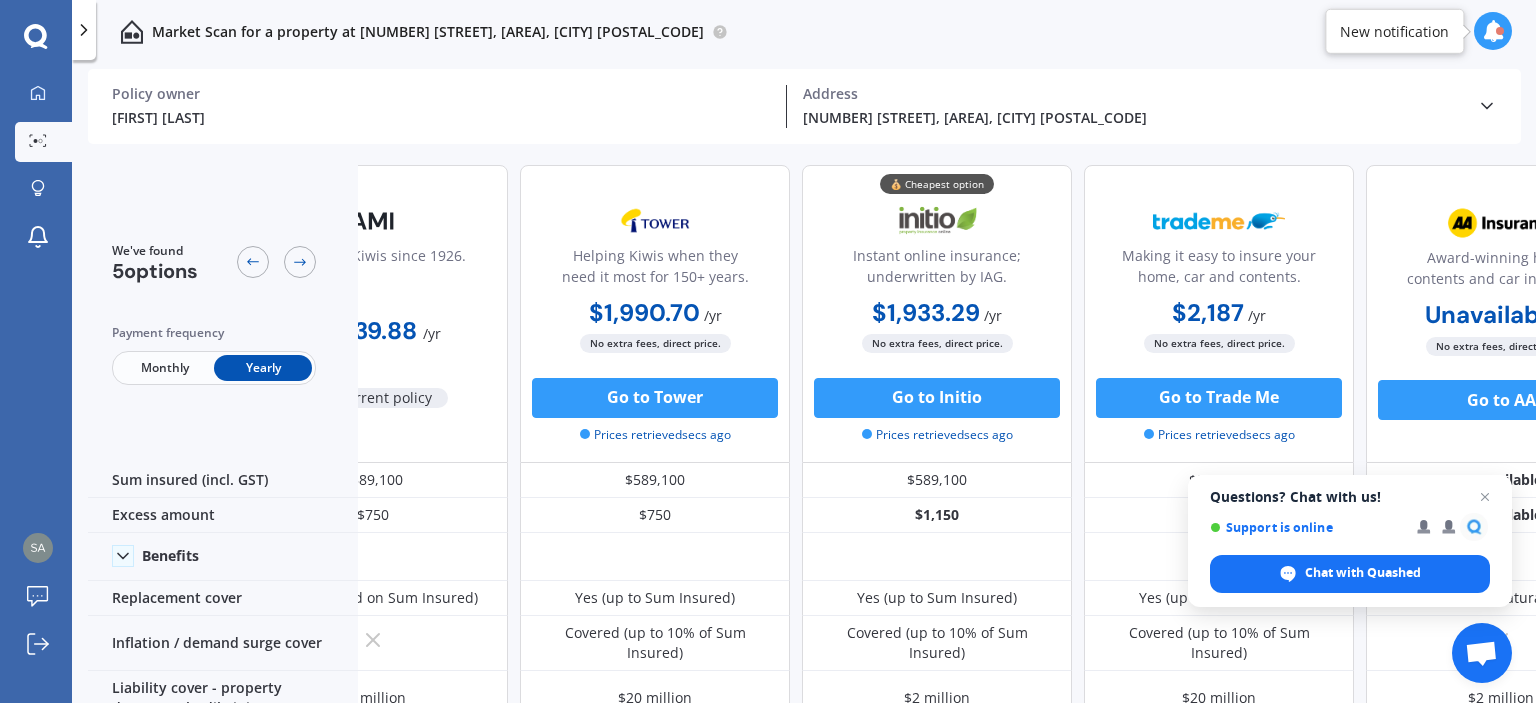 scroll, scrollTop: 0, scrollLeft: 0, axis: both 